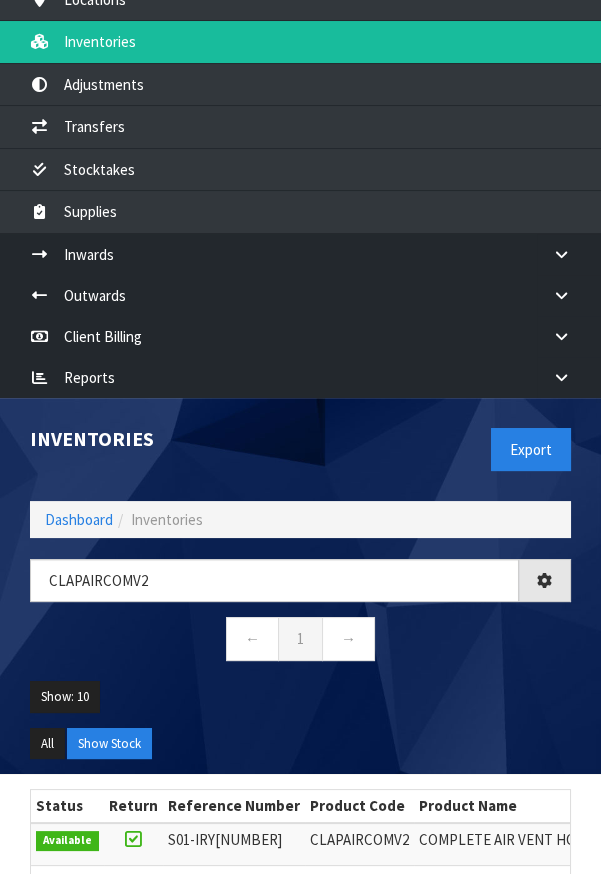 scroll, scrollTop: 290, scrollLeft: 0, axis: vertical 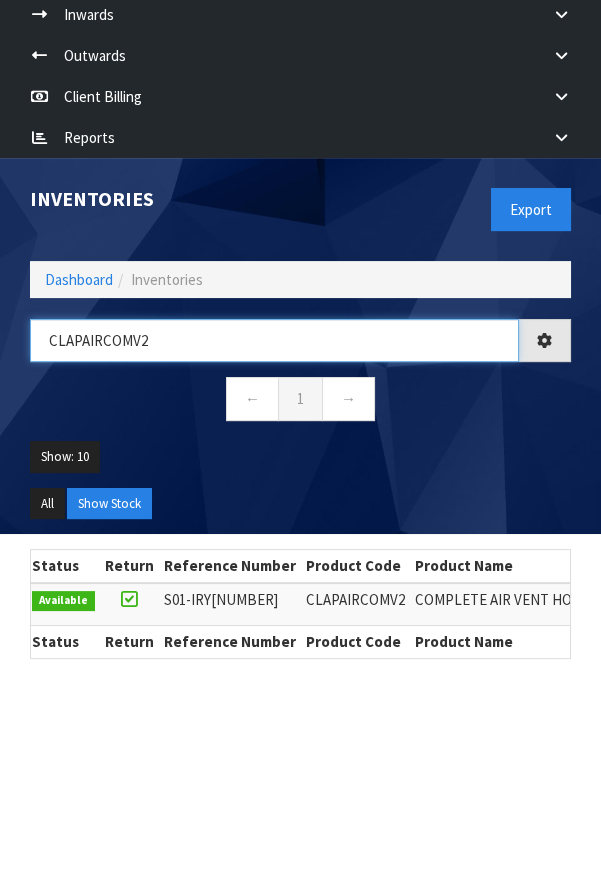 click on "CLAPAIRCOMV2" at bounding box center [274, 340] 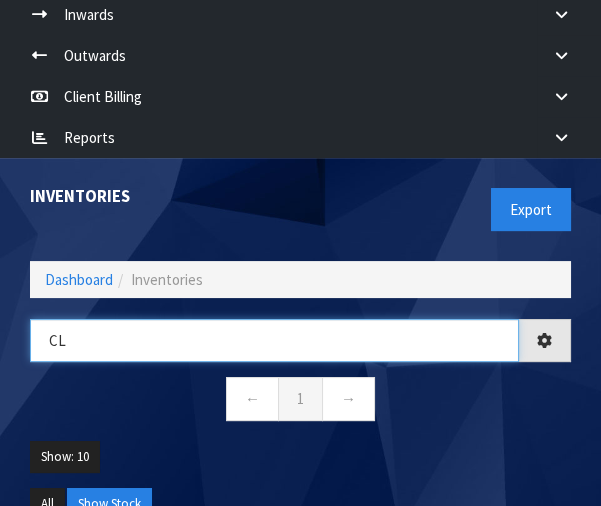 type on "C" 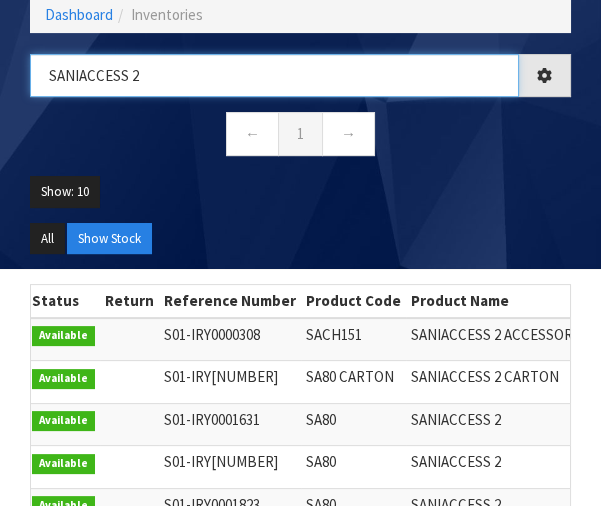 scroll, scrollTop: 881, scrollLeft: 0, axis: vertical 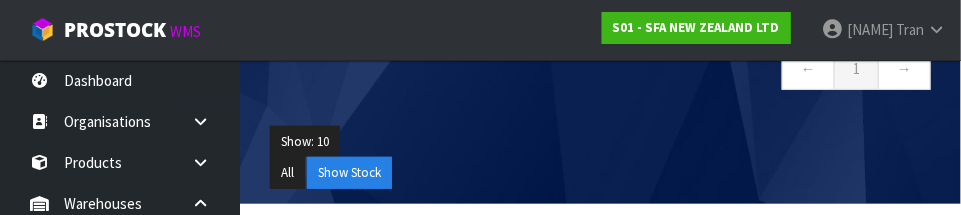 click on "All
Show Stock" at bounding box center (600, 173) 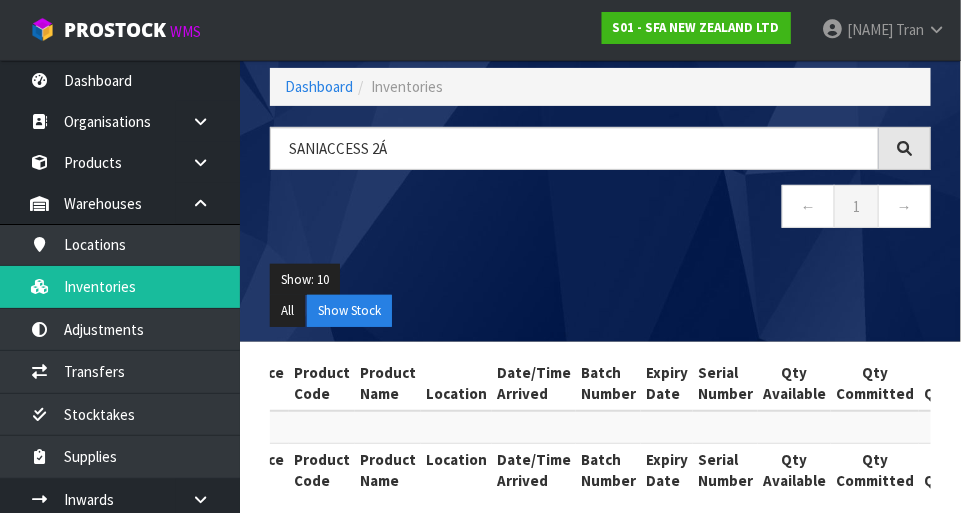 scroll, scrollTop: 93, scrollLeft: 0, axis: vertical 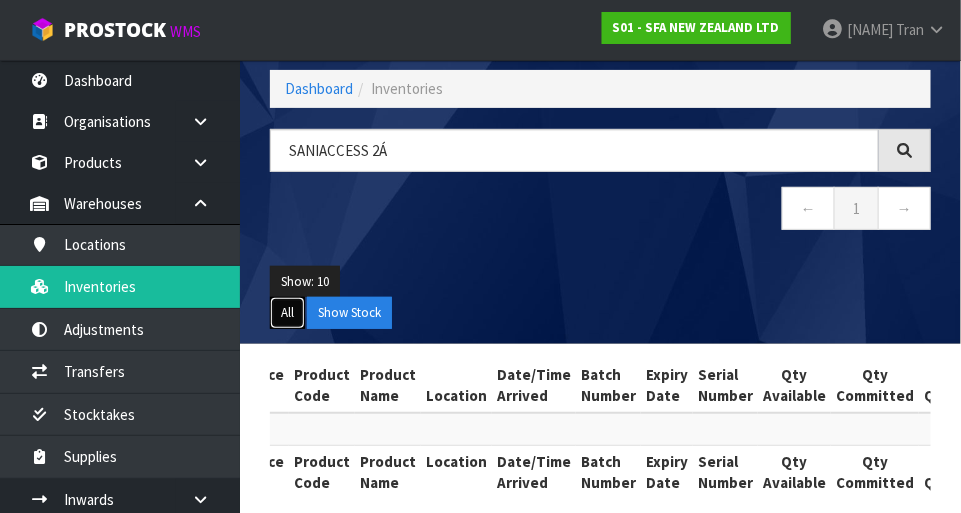 click on "All" at bounding box center (287, 313) 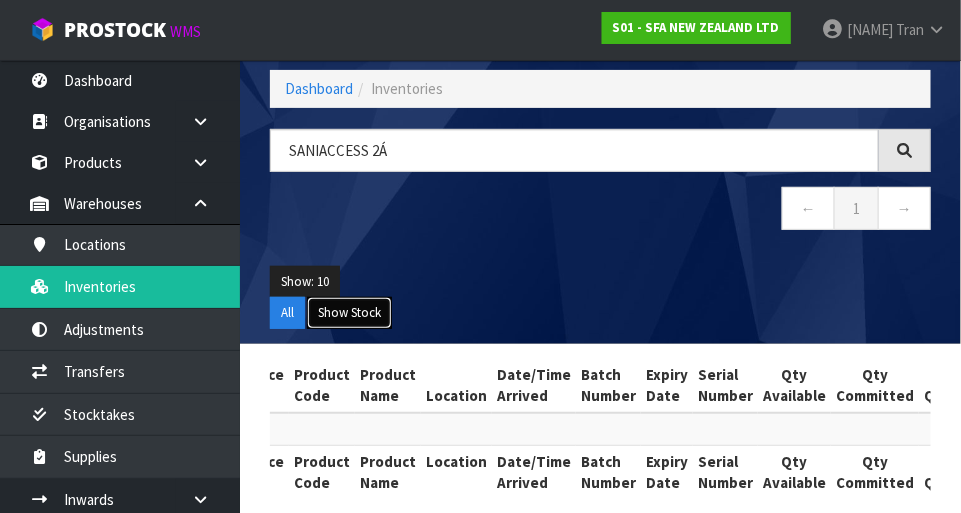 click on "Show Stock" at bounding box center (349, 313) 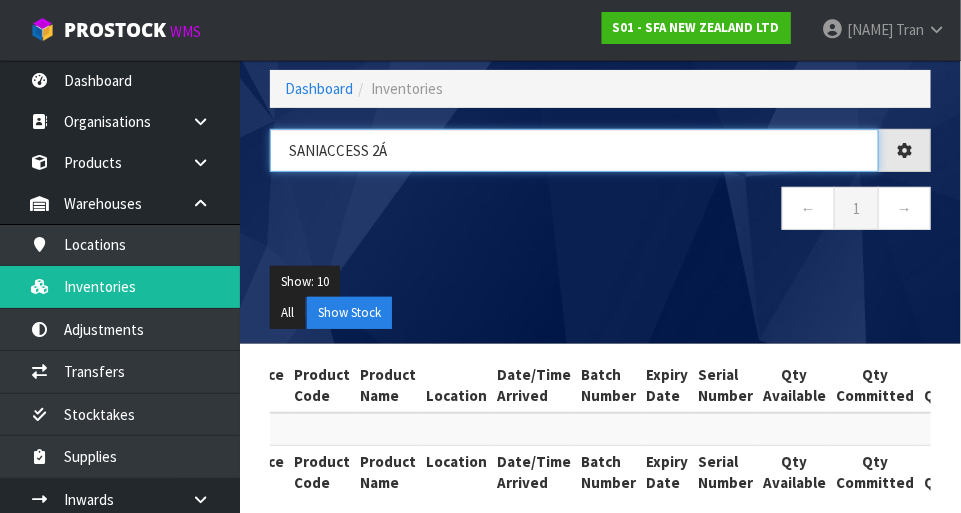 click on "SANIACCESS 2Á" at bounding box center [574, 150] 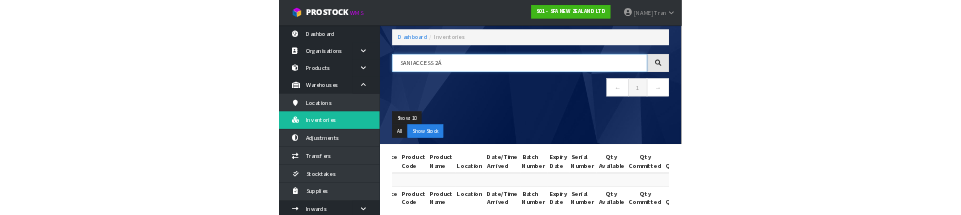 scroll, scrollTop: 94, scrollLeft: 0, axis: vertical 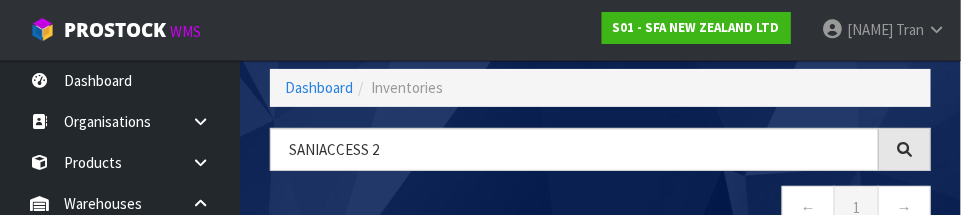 click at bounding box center [904, 149] 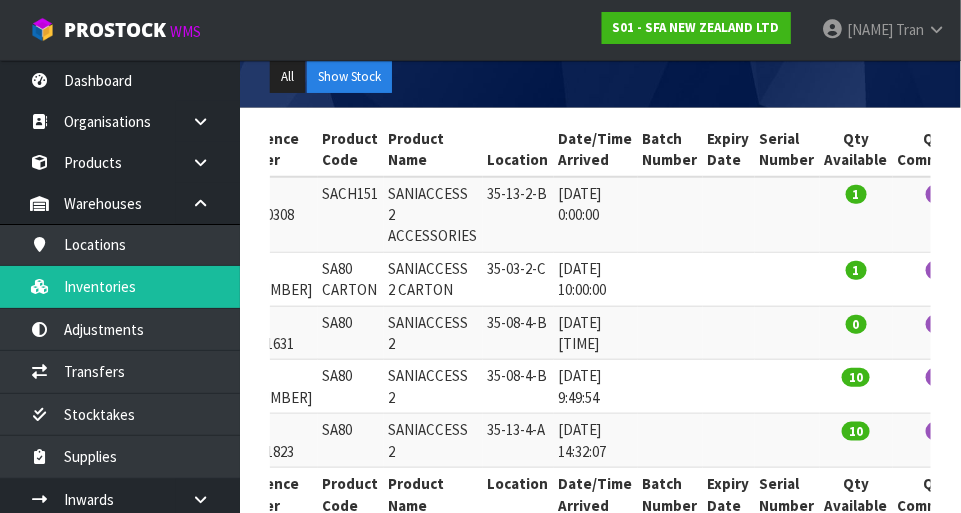 scroll, scrollTop: 370, scrollLeft: 0, axis: vertical 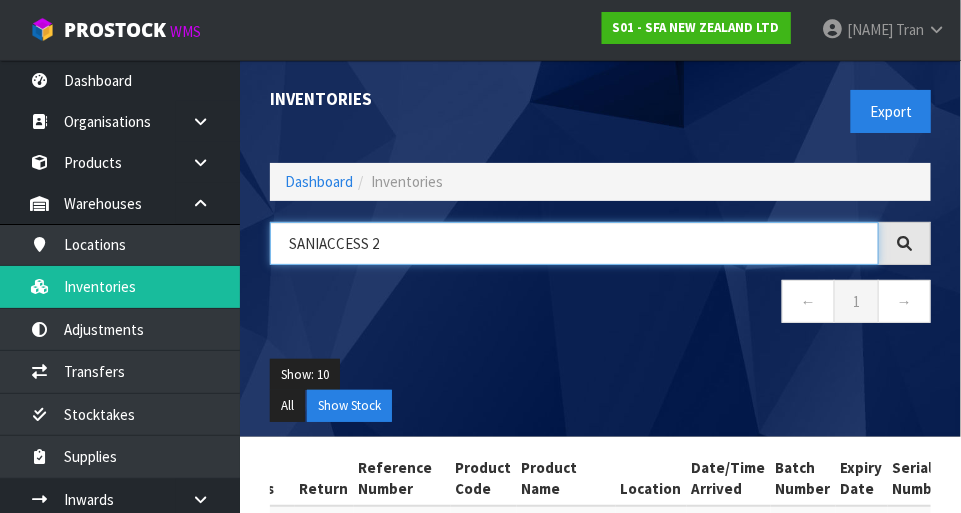 click on "SANIACCESS 2" at bounding box center [574, 243] 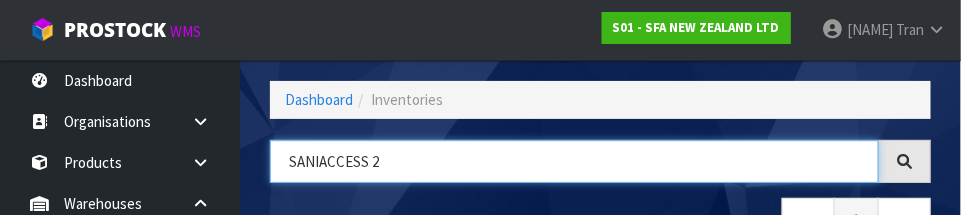 scroll, scrollTop: 135, scrollLeft: 0, axis: vertical 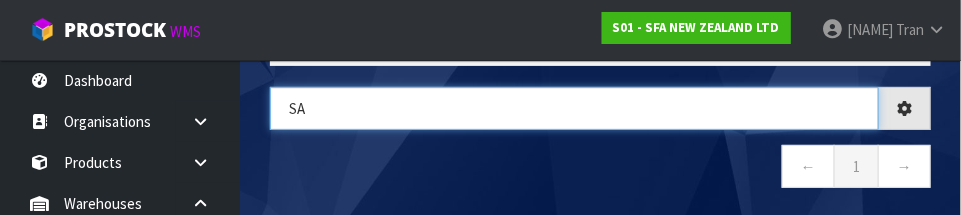 type on "S" 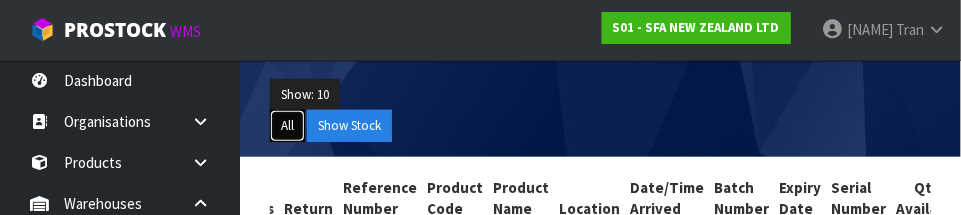 click on "All" at bounding box center (287, 126) 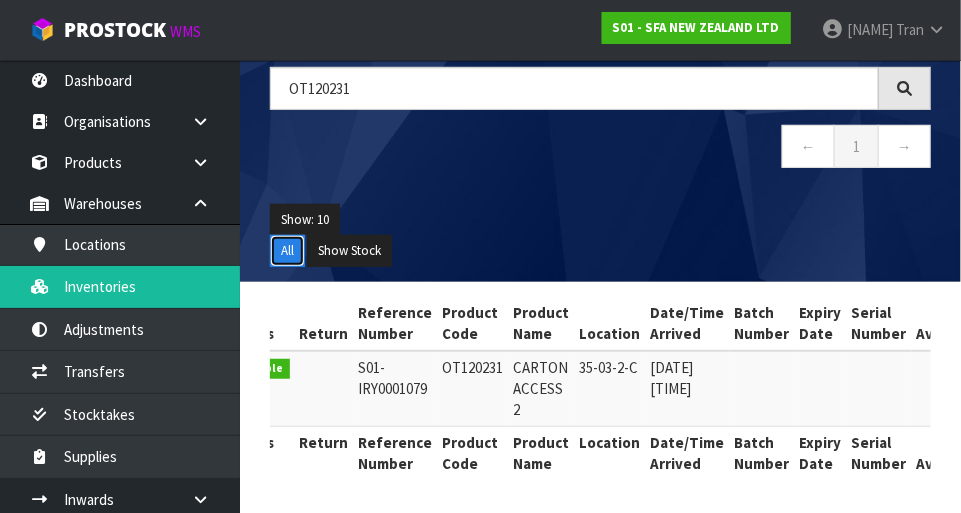 scroll, scrollTop: 148, scrollLeft: 0, axis: vertical 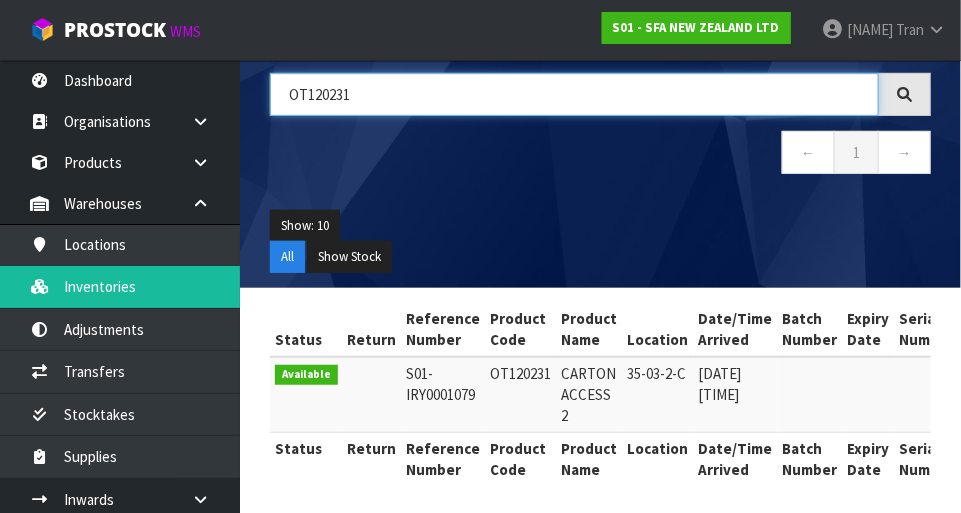 click on "OT120231" at bounding box center [574, 94] 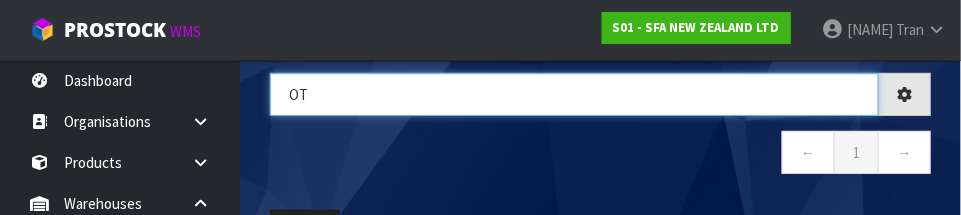 type on "O" 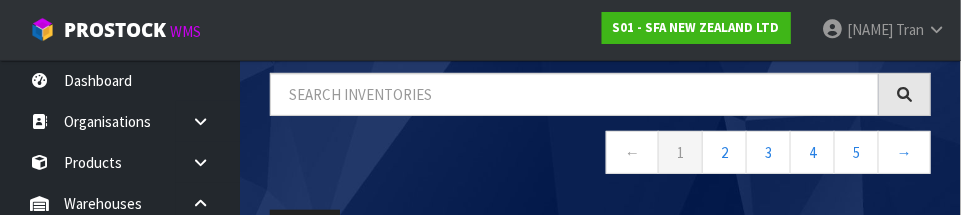 click on "←
1 2 3 4 5
→" at bounding box center [600, 155] 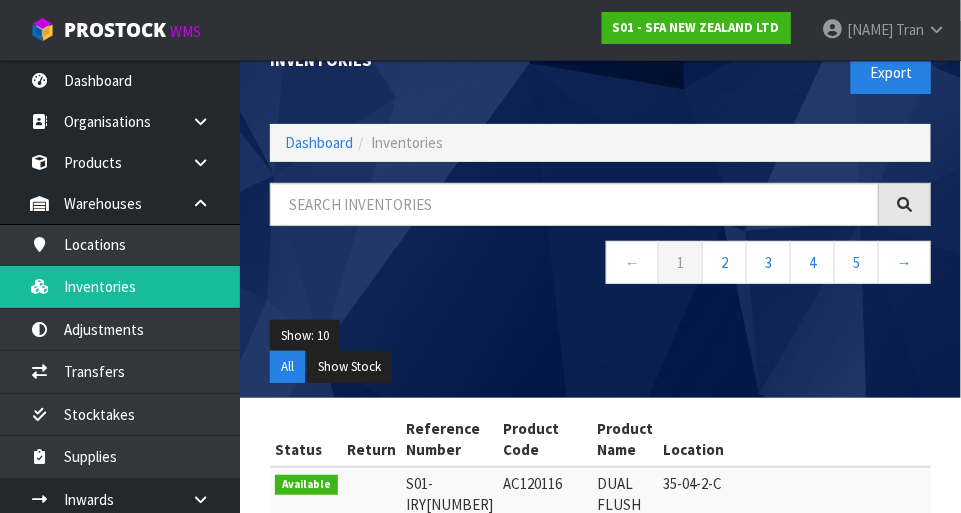 scroll, scrollTop: 0, scrollLeft: 0, axis: both 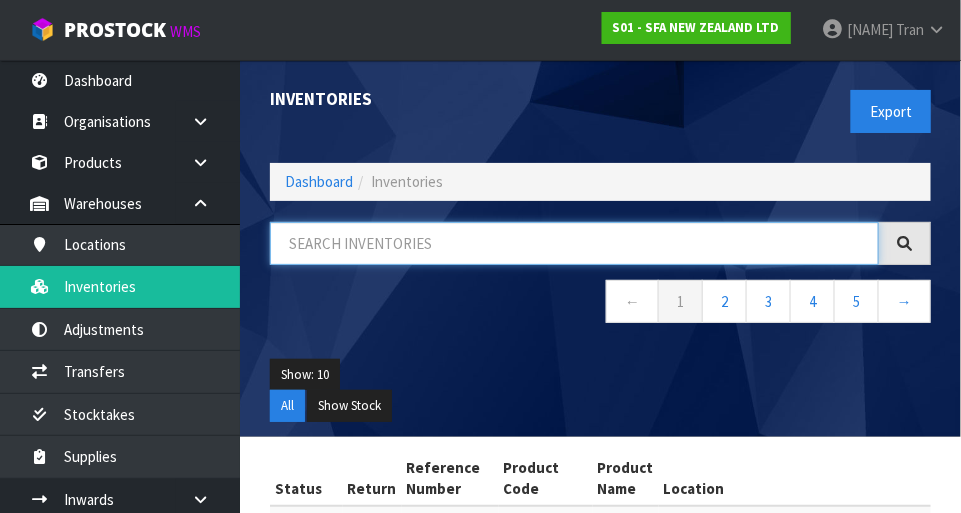click at bounding box center [574, 243] 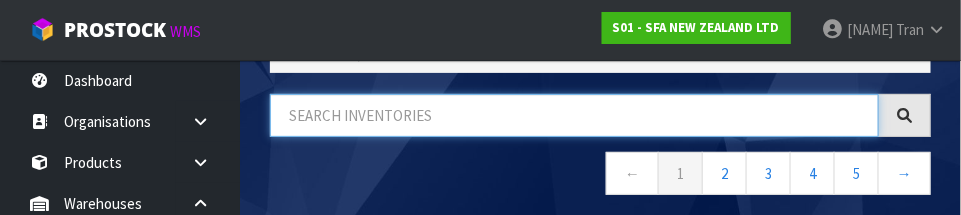 scroll, scrollTop: 135, scrollLeft: 0, axis: vertical 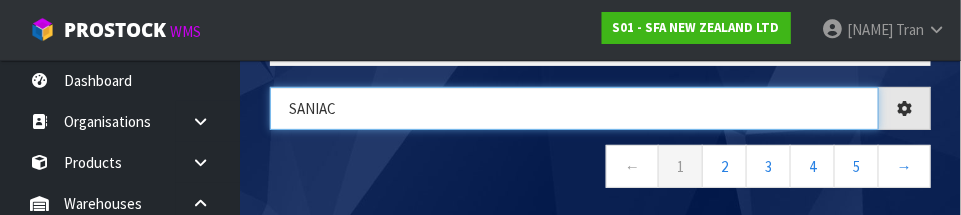 type on "SANIAC" 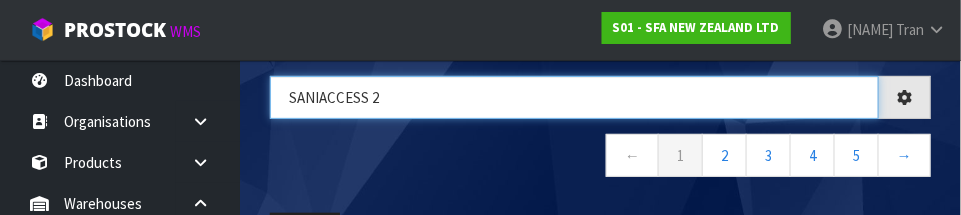 scroll, scrollTop: 142, scrollLeft: 0, axis: vertical 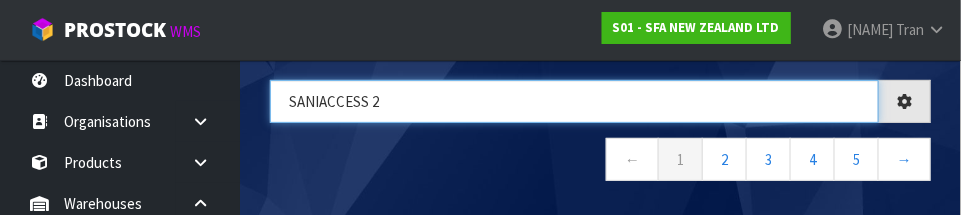 click on "SANIACCESS 2" at bounding box center (574, 101) 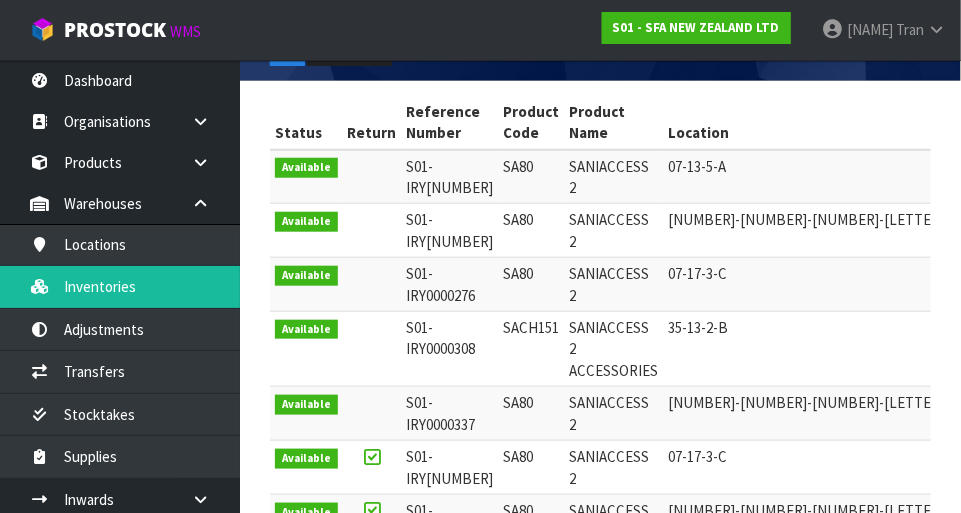 scroll, scrollTop: 353, scrollLeft: 0, axis: vertical 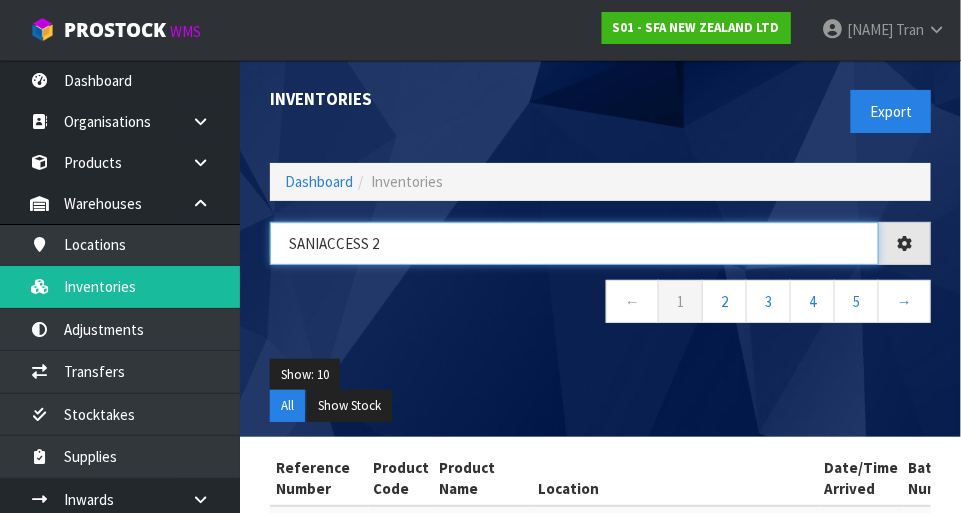 click on "SANIACCESS 2" at bounding box center [574, 243] 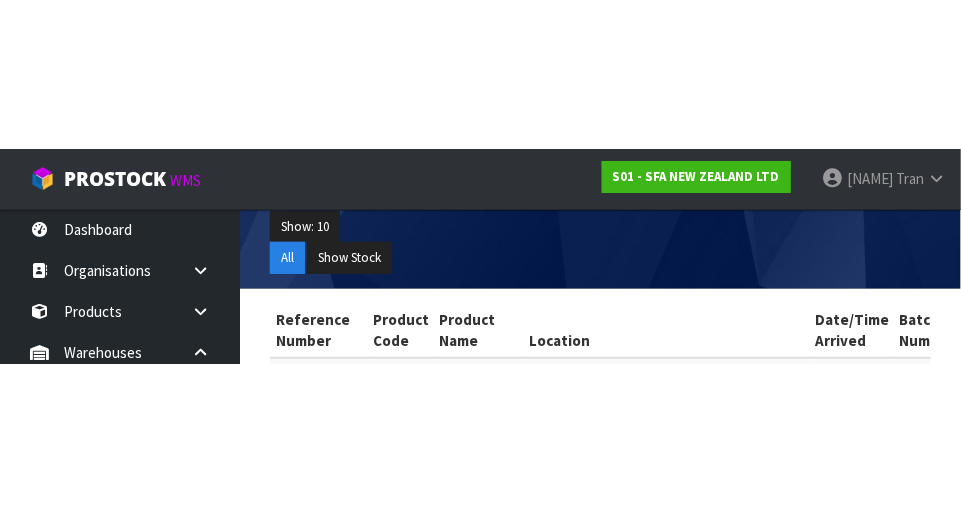 scroll, scrollTop: 295, scrollLeft: 0, axis: vertical 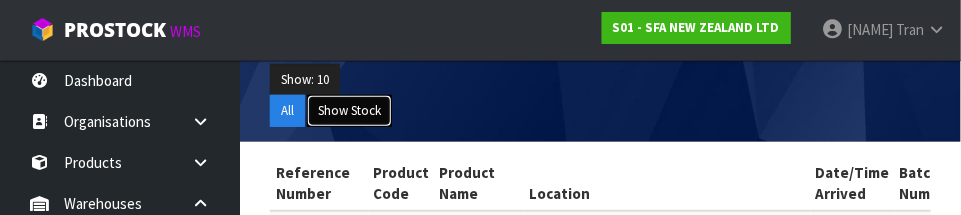 click on "Show Stock" at bounding box center (349, 111) 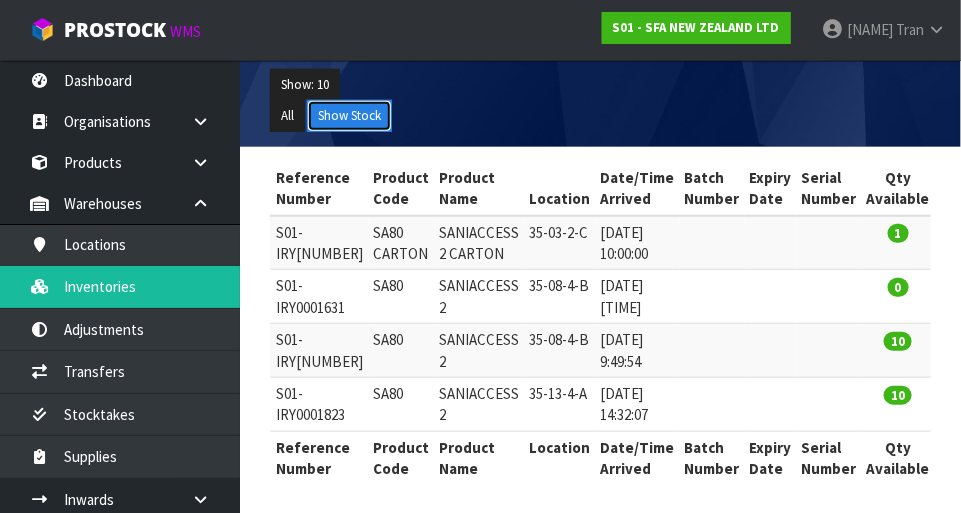 scroll, scrollTop: 289, scrollLeft: 0, axis: vertical 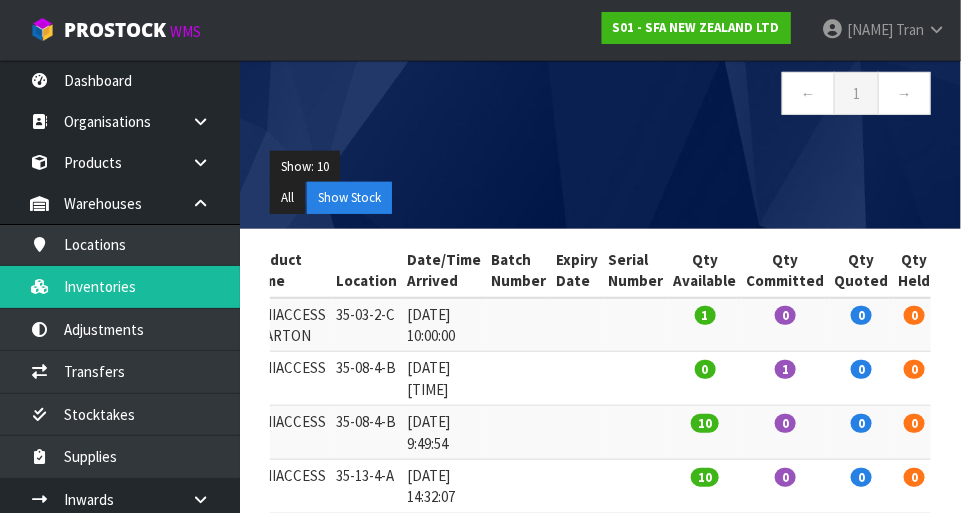 click at bounding box center (208, 162) 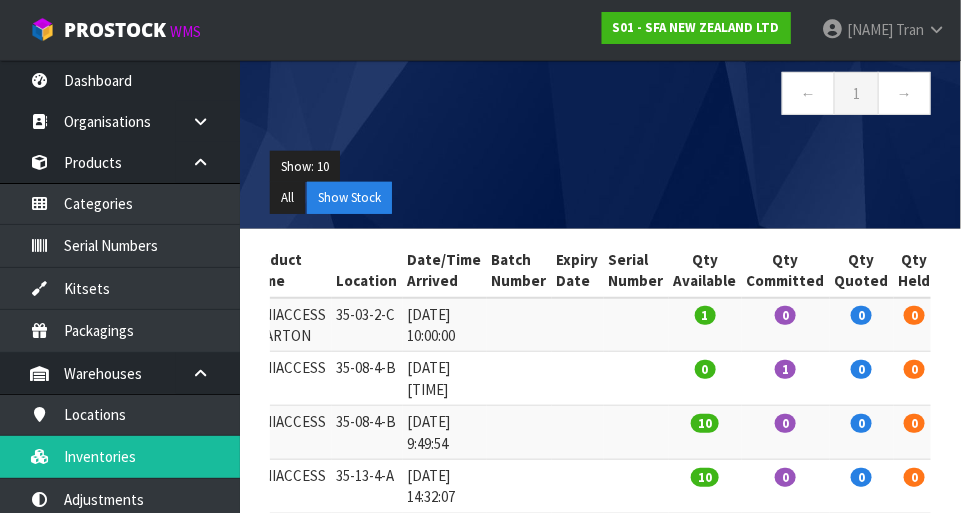 click at bounding box center (200, 162) 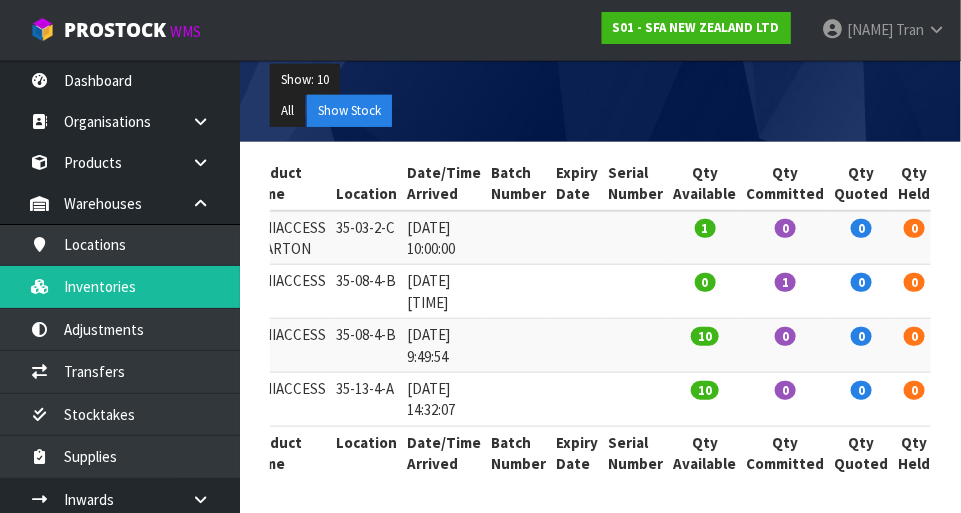 scroll, scrollTop: 292, scrollLeft: 0, axis: vertical 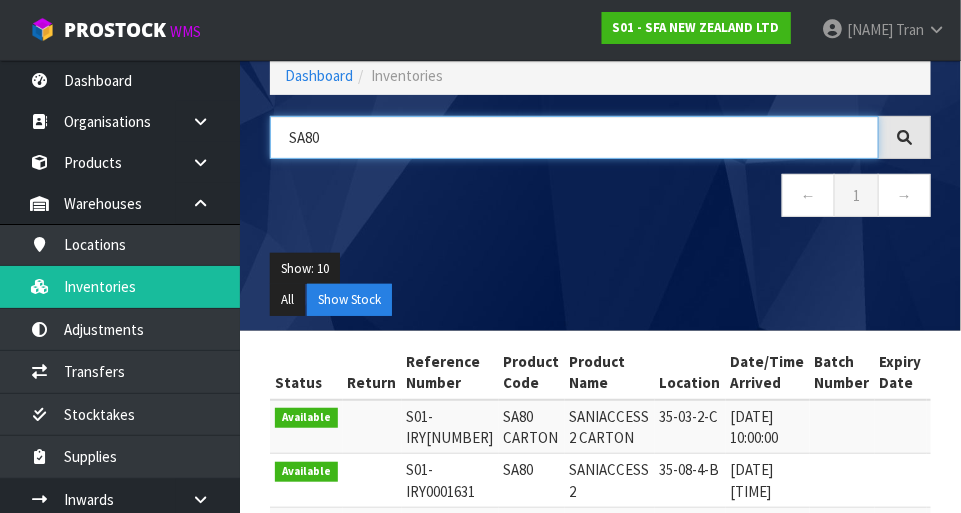 click on "SA80" at bounding box center (574, 137) 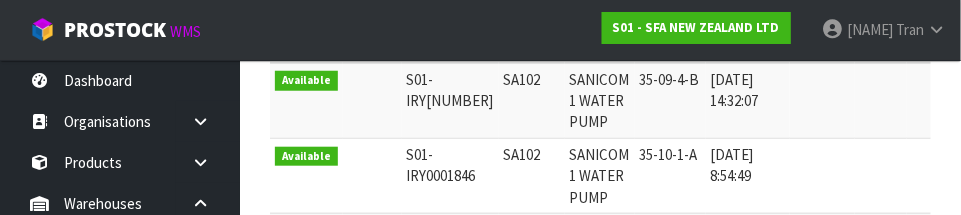 scroll, scrollTop: 453, scrollLeft: 0, axis: vertical 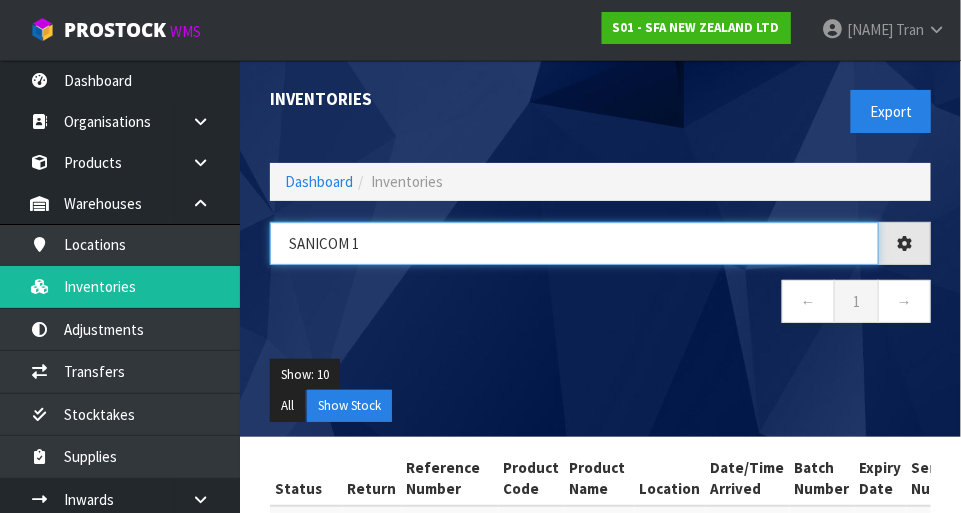 click on "SANICOM 1" at bounding box center [574, 243] 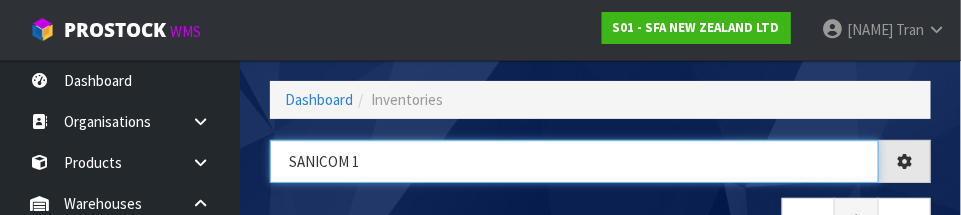scroll, scrollTop: 135, scrollLeft: 0, axis: vertical 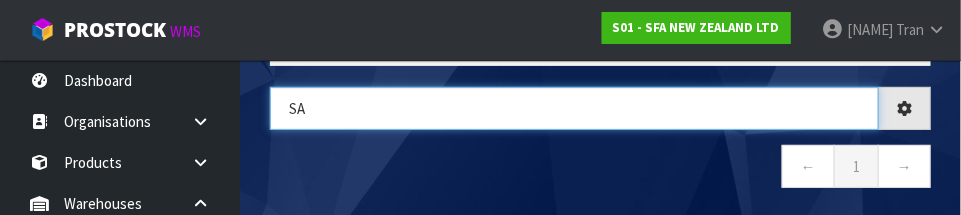 type on "S" 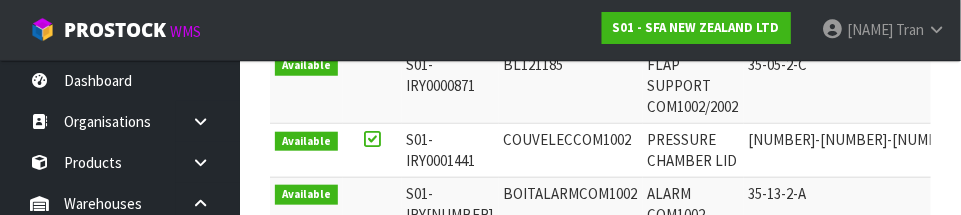 scroll, scrollTop: 461, scrollLeft: 0, axis: vertical 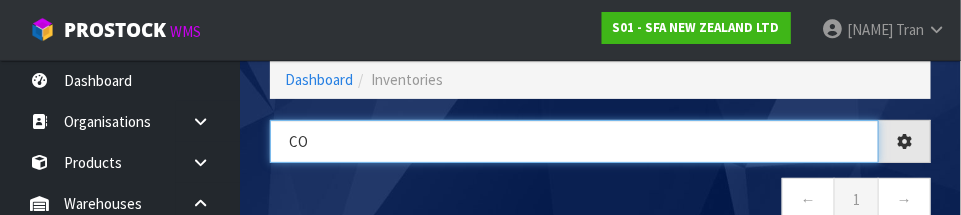 type on "C" 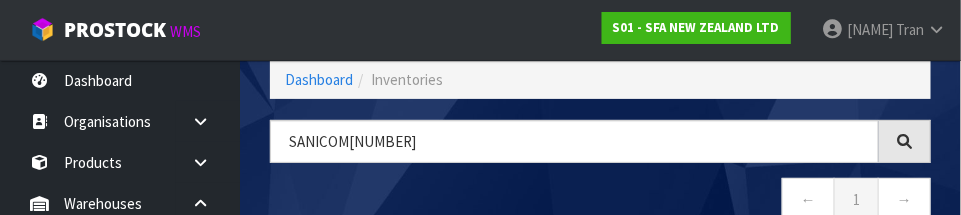 click at bounding box center (904, 141) 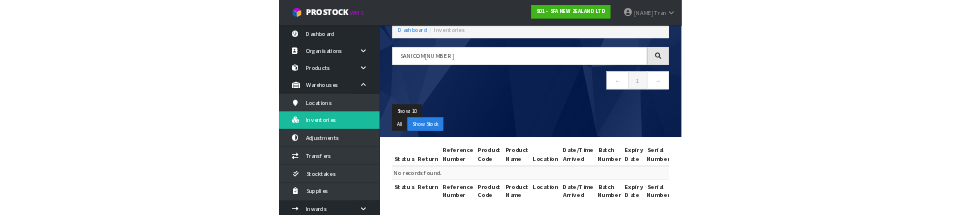 scroll, scrollTop: 109, scrollLeft: 0, axis: vertical 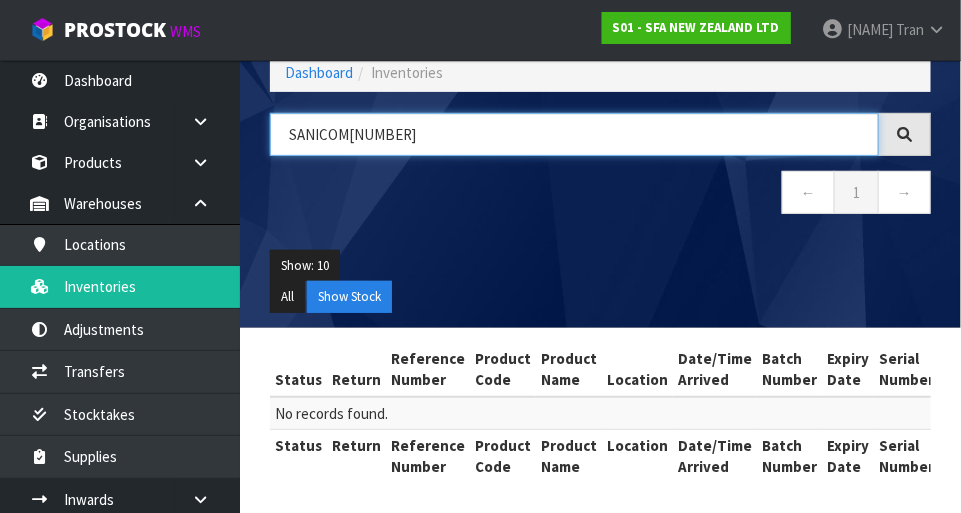 click on "SANICOM[NUMBER]" at bounding box center (574, 134) 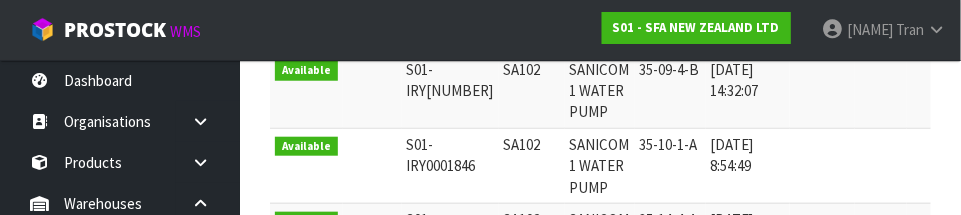 scroll, scrollTop: 458, scrollLeft: 0, axis: vertical 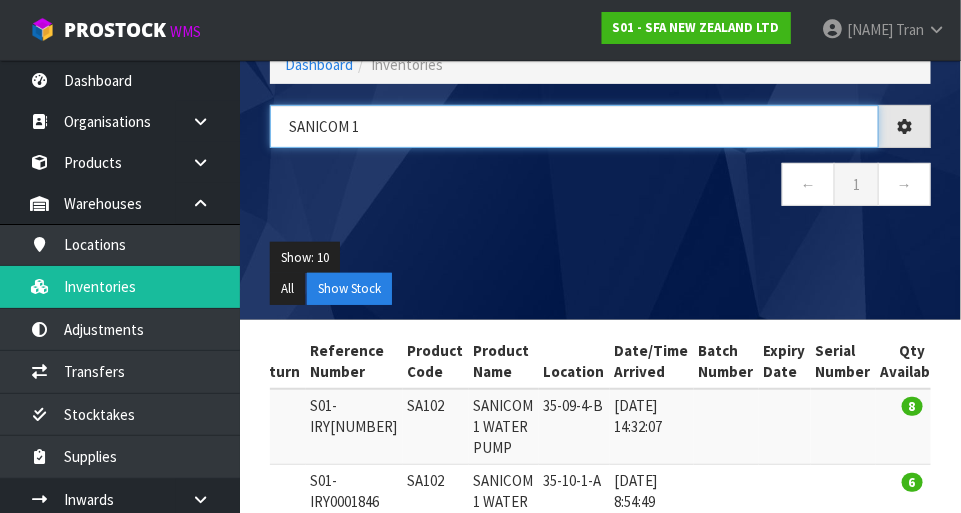 click on "SANICOM 1" at bounding box center (574, 126) 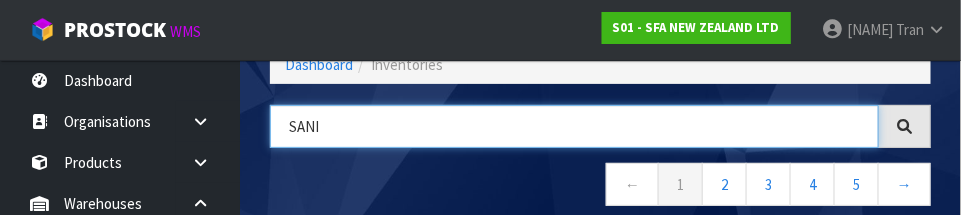 type on "SANI" 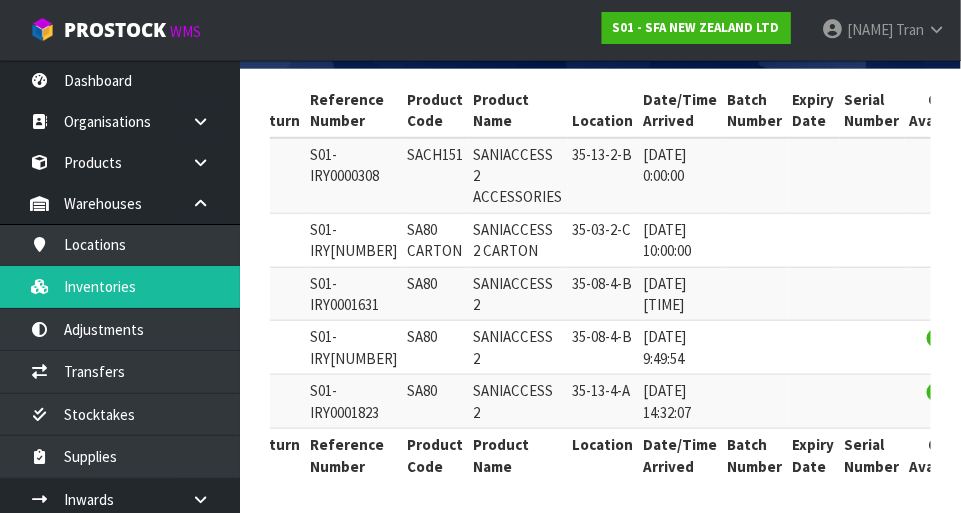 scroll, scrollTop: 366, scrollLeft: 0, axis: vertical 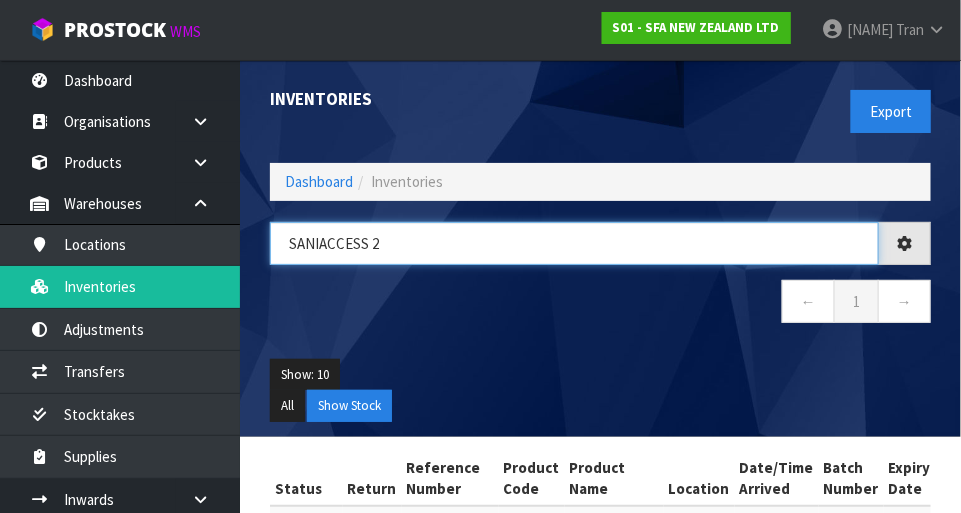 click on "SANIACCESS 2" at bounding box center (574, 243) 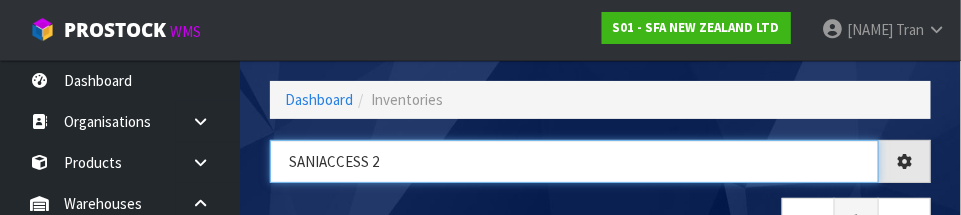 scroll, scrollTop: 135, scrollLeft: 0, axis: vertical 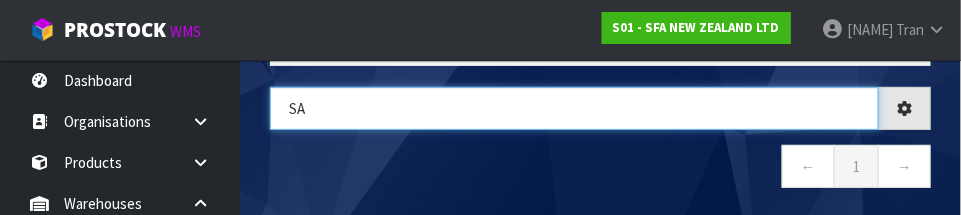 type on "S" 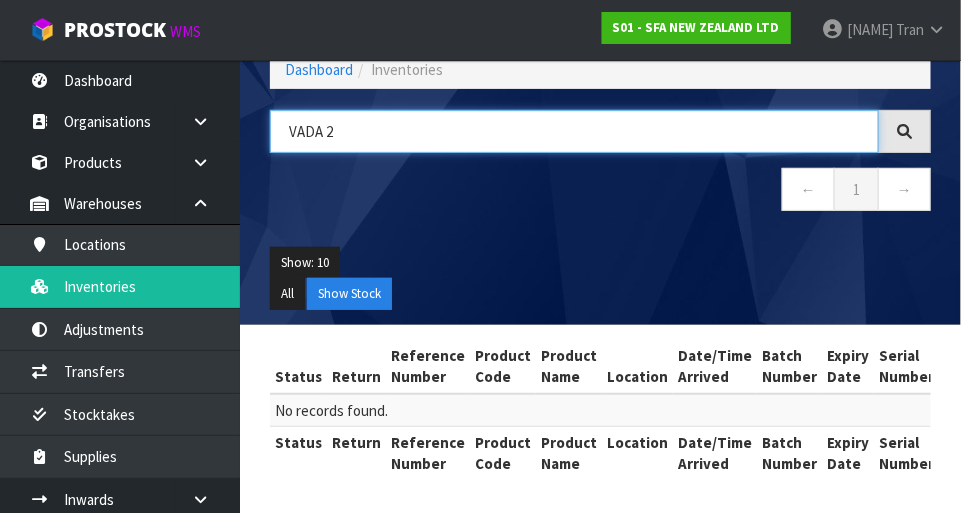 scroll, scrollTop: 0, scrollLeft: 0, axis: both 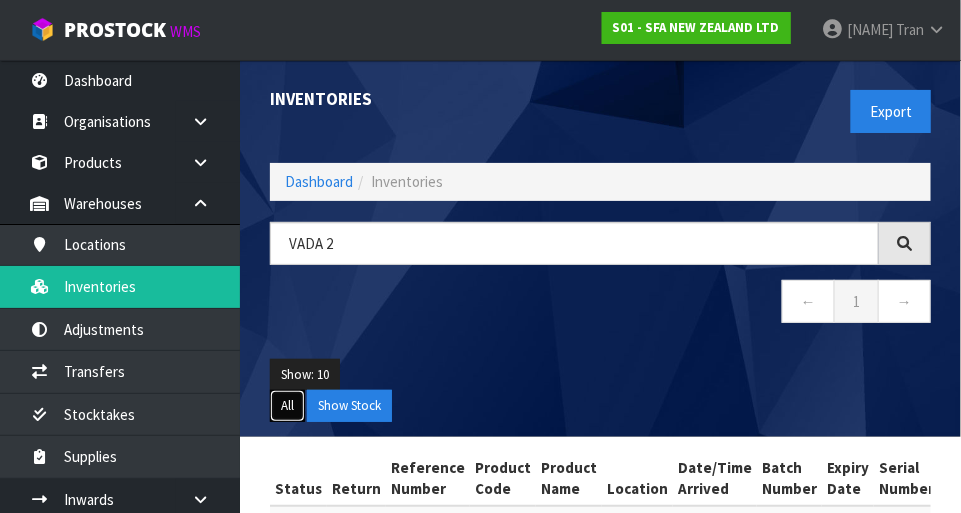 click on "All" at bounding box center (287, 406) 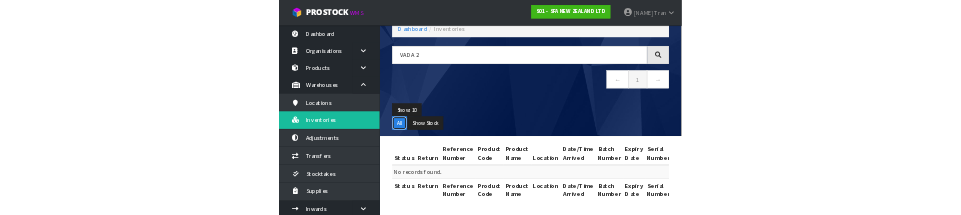 scroll, scrollTop: 111, scrollLeft: 0, axis: vertical 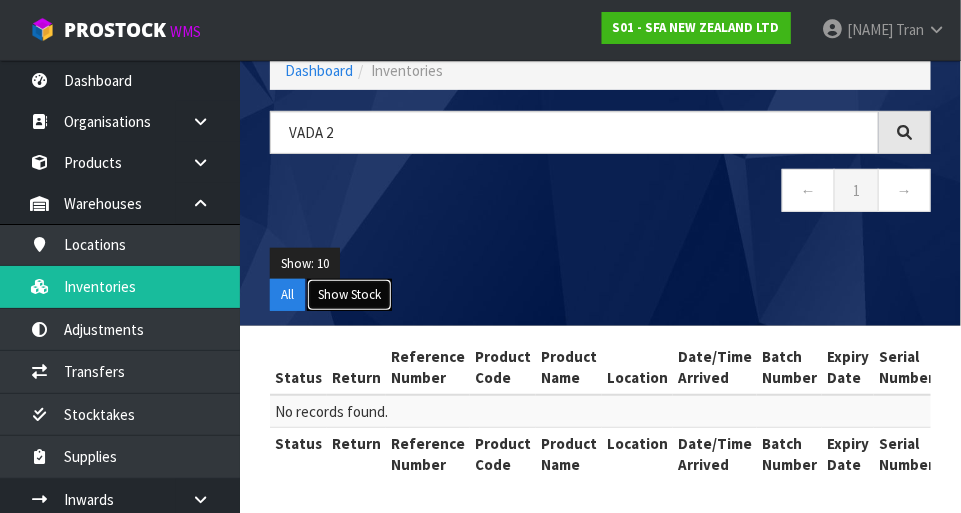 click on "Show Stock" at bounding box center [349, 295] 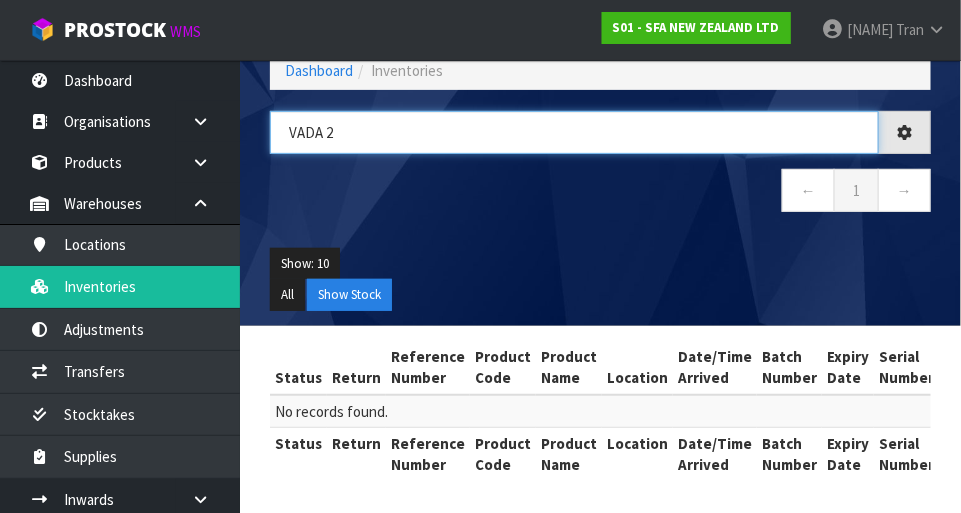 click on "VADA 2" at bounding box center [574, 132] 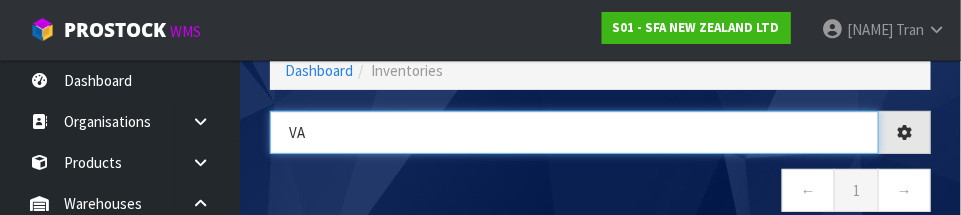 type on "V" 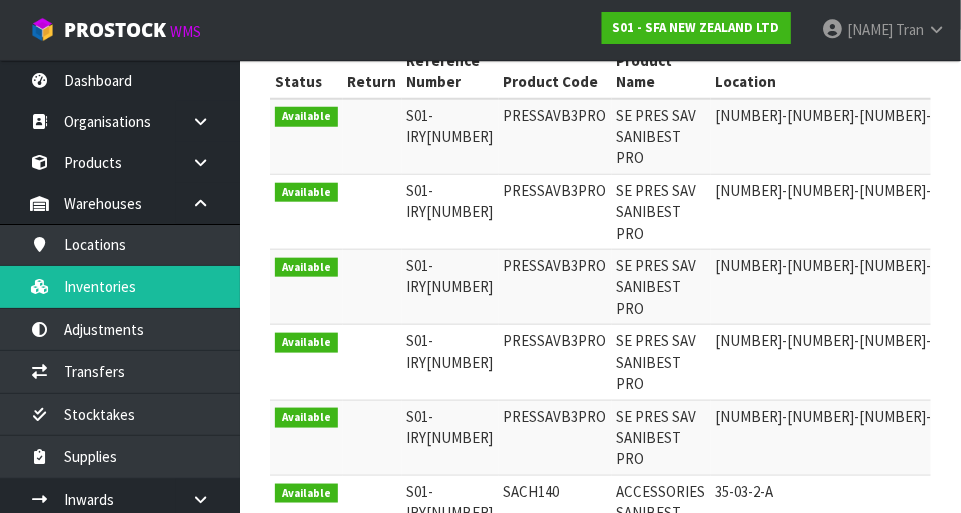 scroll, scrollTop: 404, scrollLeft: 0, axis: vertical 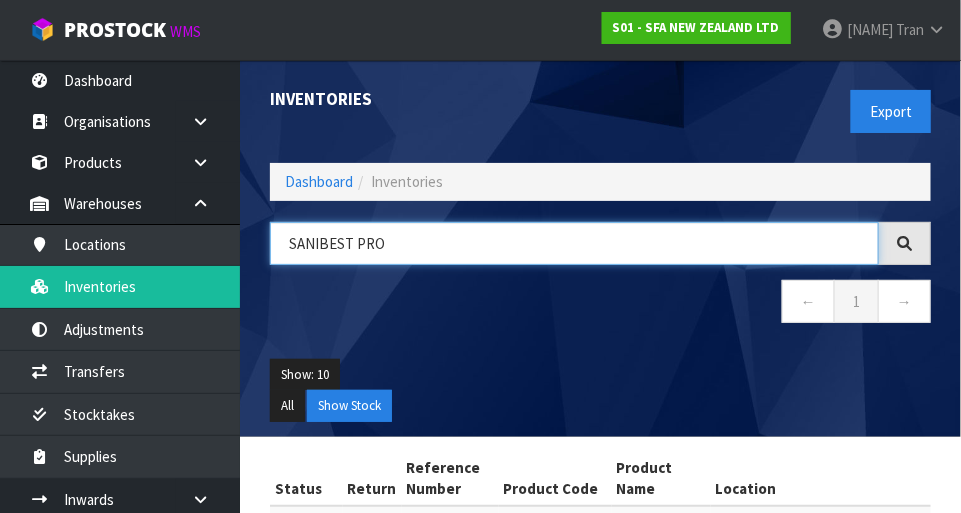 click on "SANIBEST PRO" at bounding box center [574, 243] 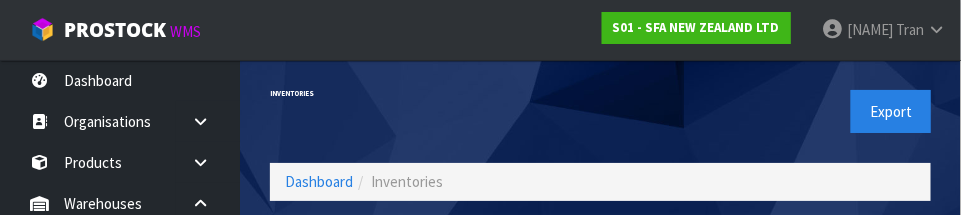 scroll, scrollTop: 135, scrollLeft: 0, axis: vertical 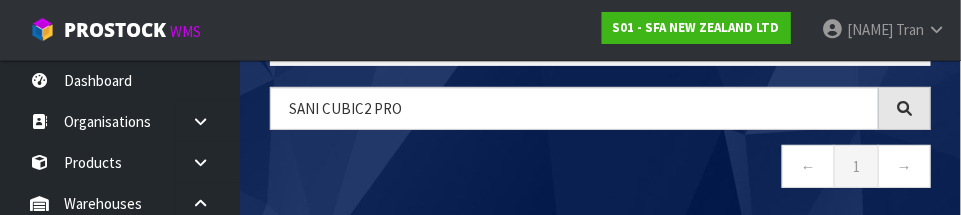 click at bounding box center [904, 108] 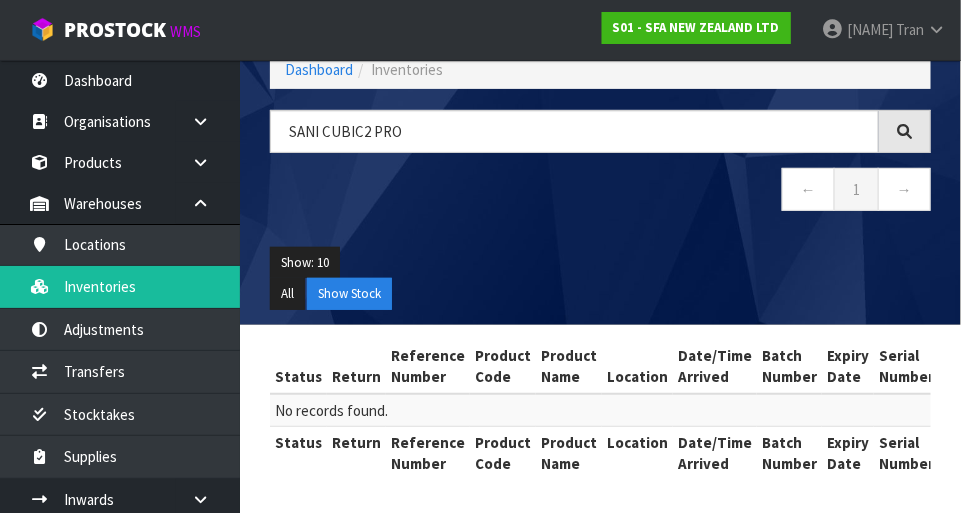 click at bounding box center (904, 131) 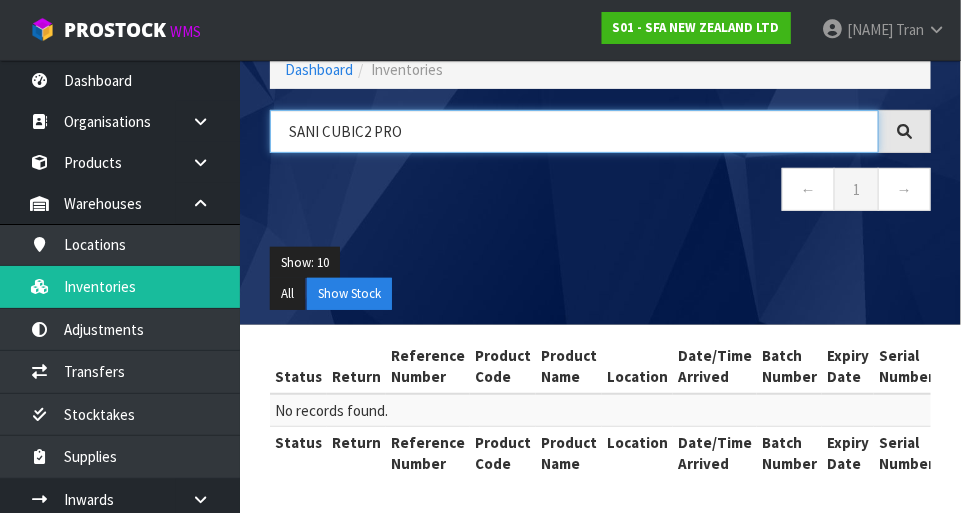 click on "SANI CUBIC2 PRO" at bounding box center (574, 131) 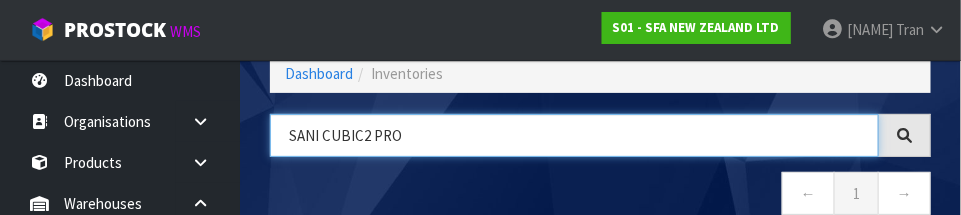 scroll, scrollTop: 106, scrollLeft: 0, axis: vertical 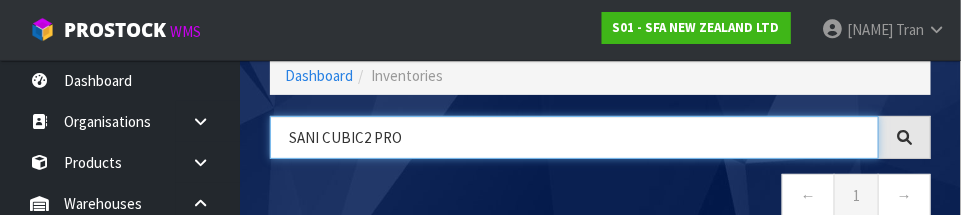 click on "SANI CUBIC2 PRO" at bounding box center [574, 137] 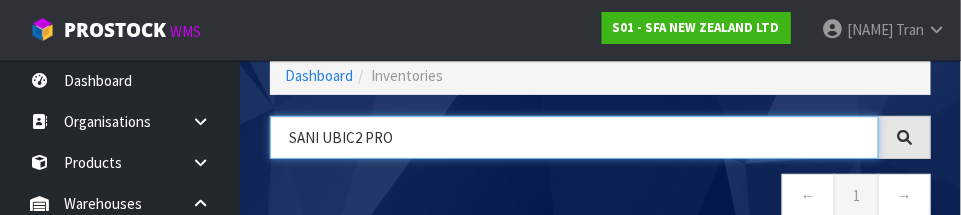 click on "SANI UBIC2 PRO" at bounding box center [574, 137] 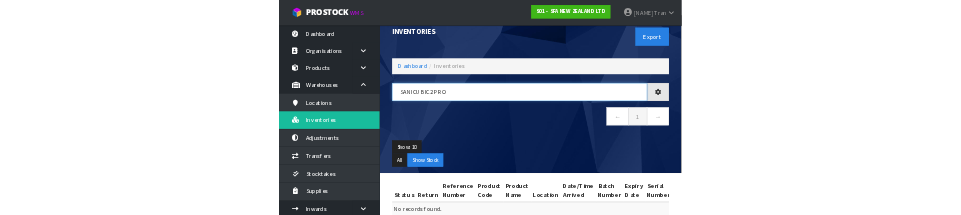 scroll, scrollTop: 27, scrollLeft: 0, axis: vertical 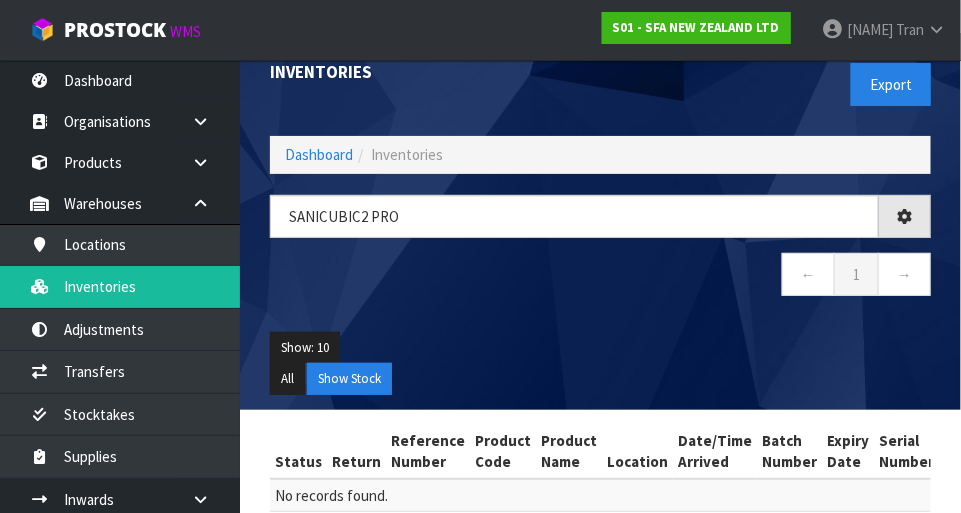 click on "Show: 10
5
10
25
50
All
Show Stock" at bounding box center (600, 363) 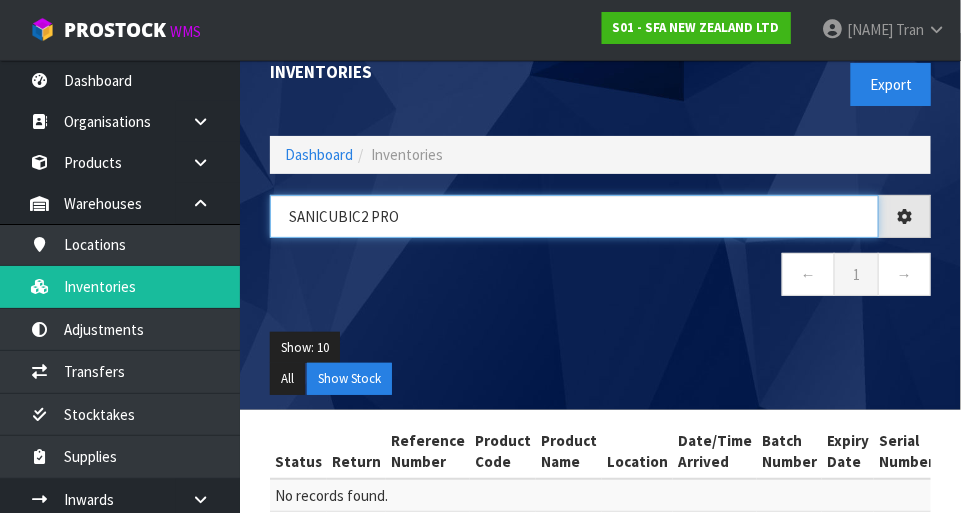 click on "SANICUBIC2 PRO" at bounding box center (574, 216) 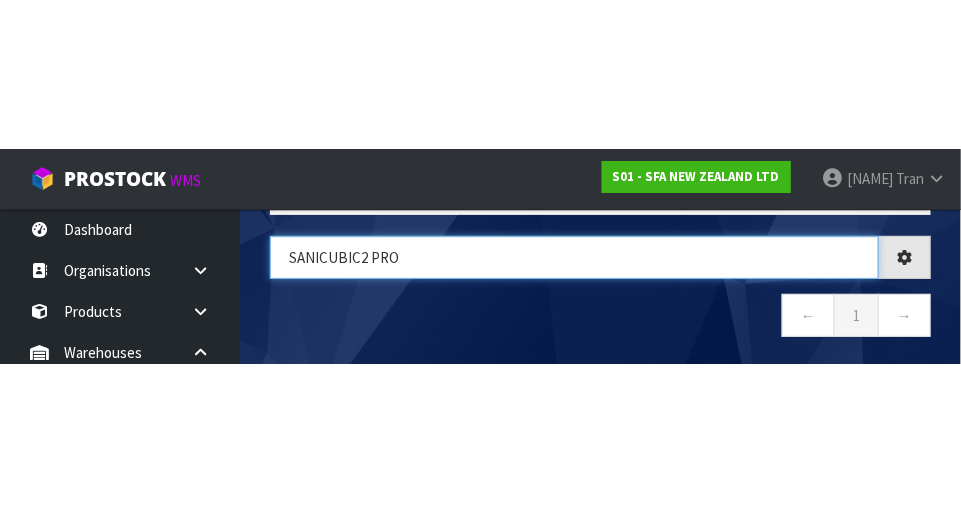 scroll, scrollTop: 112, scrollLeft: 0, axis: vertical 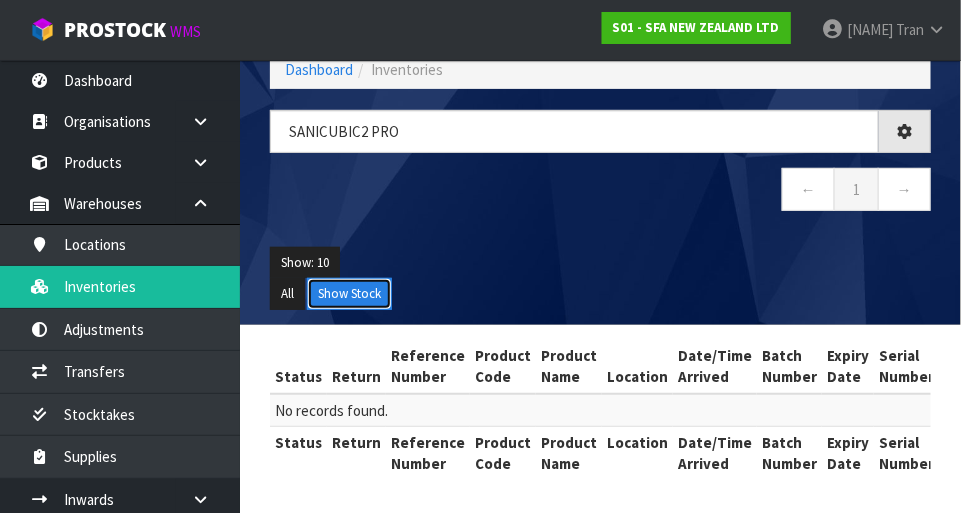 click on "Show Stock" at bounding box center [349, 294] 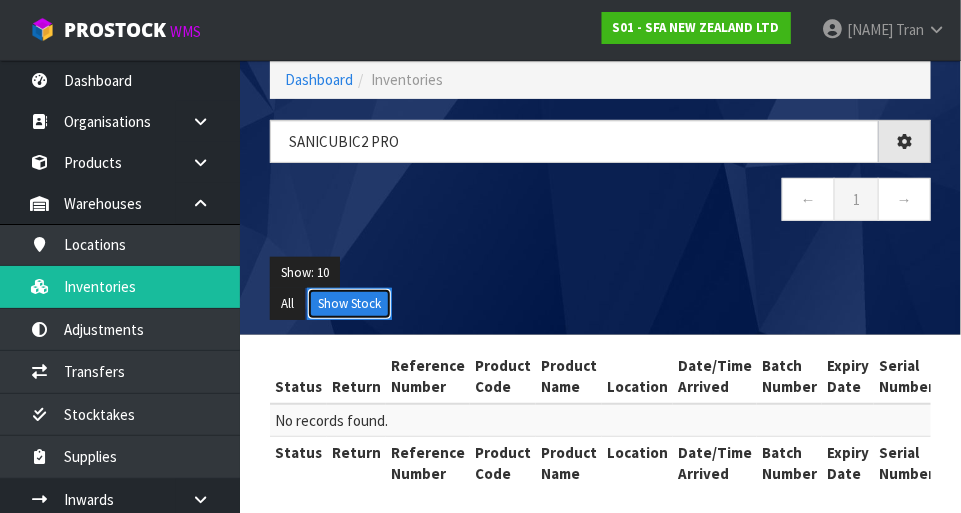 scroll, scrollTop: 100, scrollLeft: 0, axis: vertical 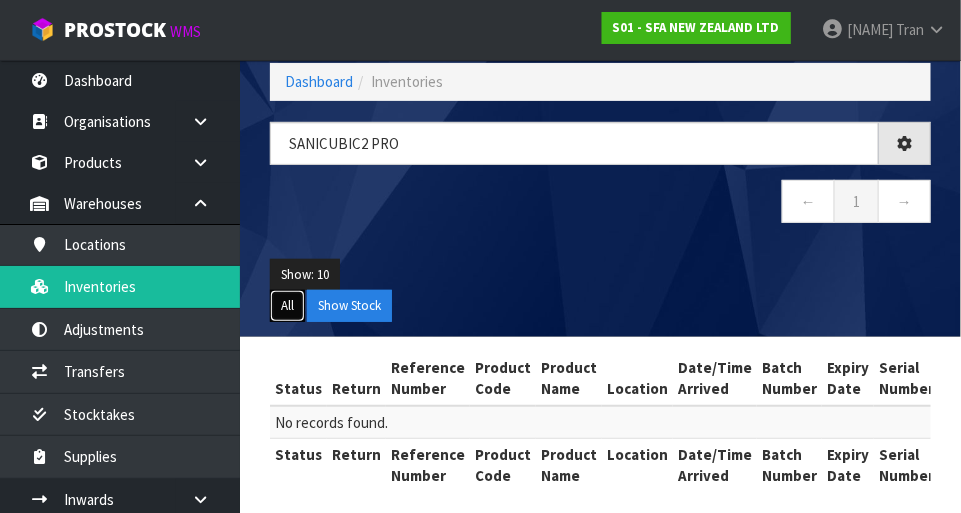 click on "All" at bounding box center (287, 306) 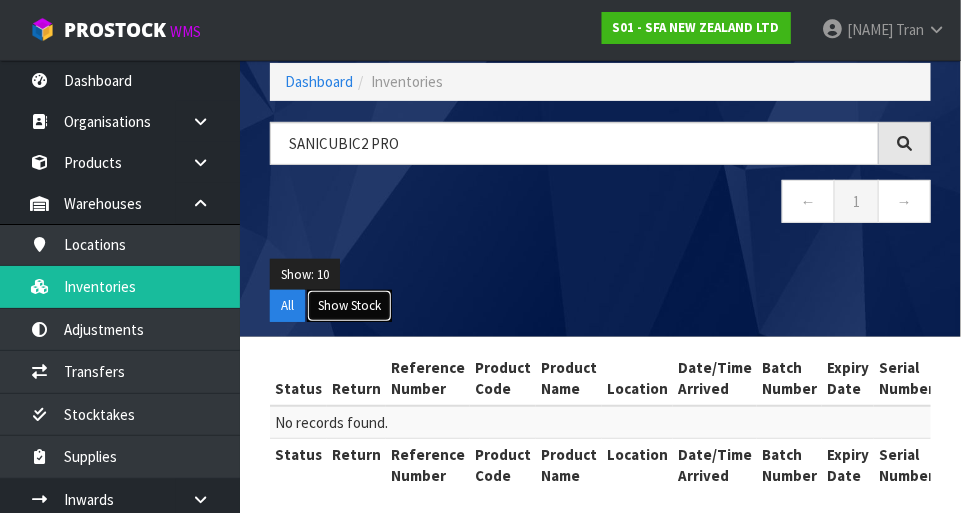click on "Show Stock" at bounding box center (349, 306) 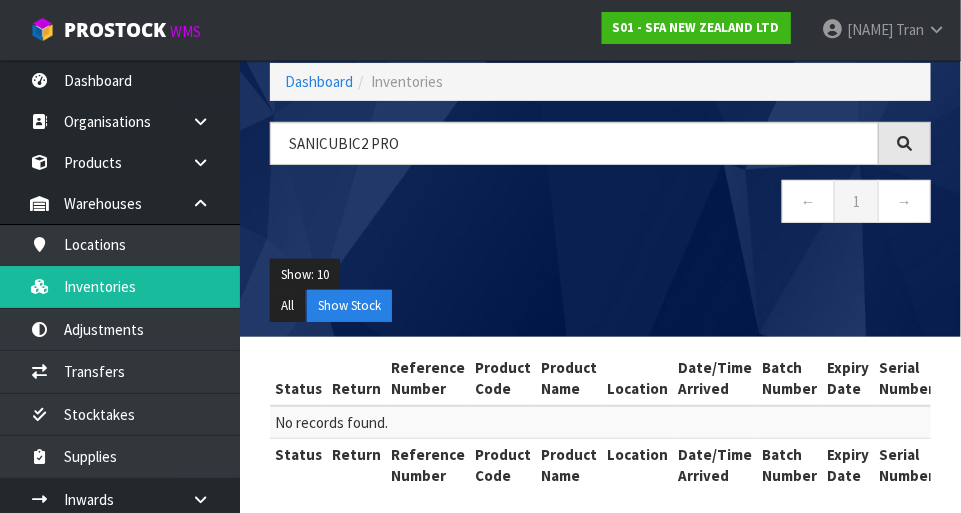 click at bounding box center (905, 143) 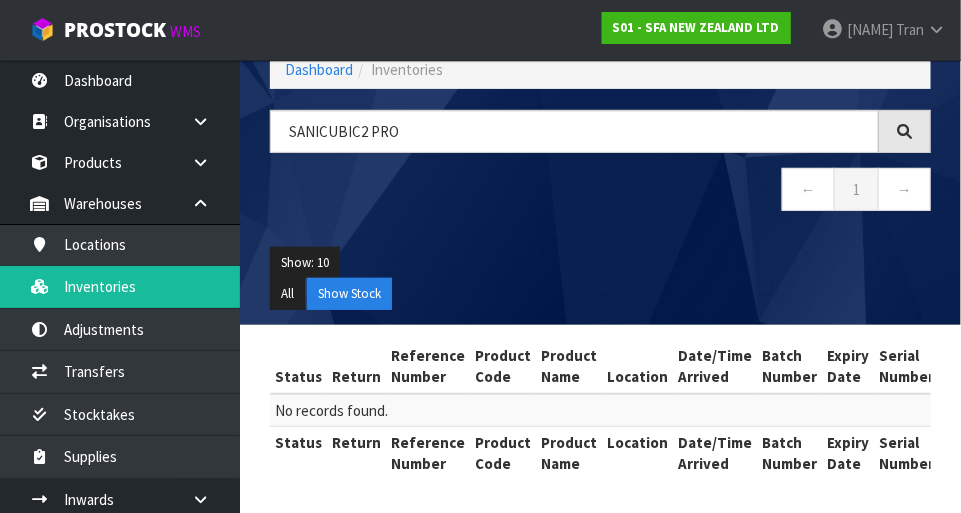 scroll, scrollTop: 110, scrollLeft: 0, axis: vertical 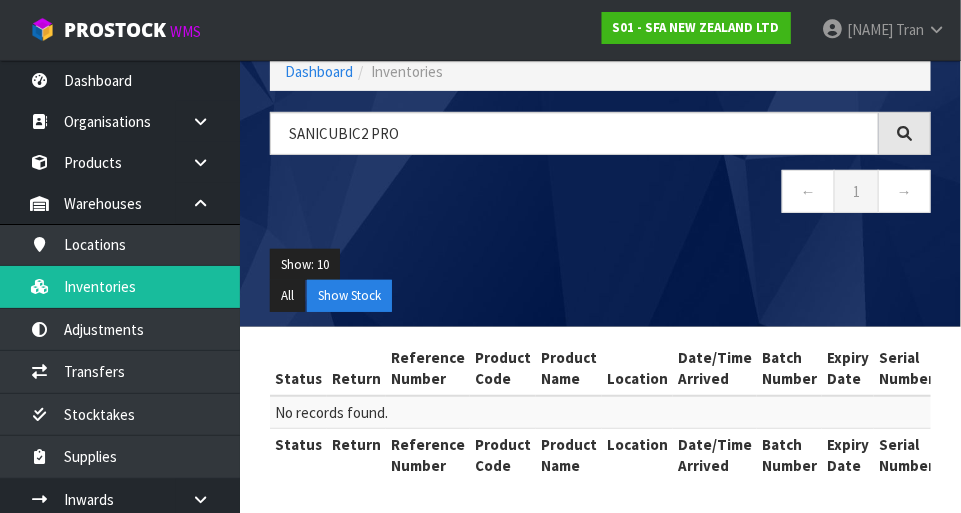 click at bounding box center [904, 133] 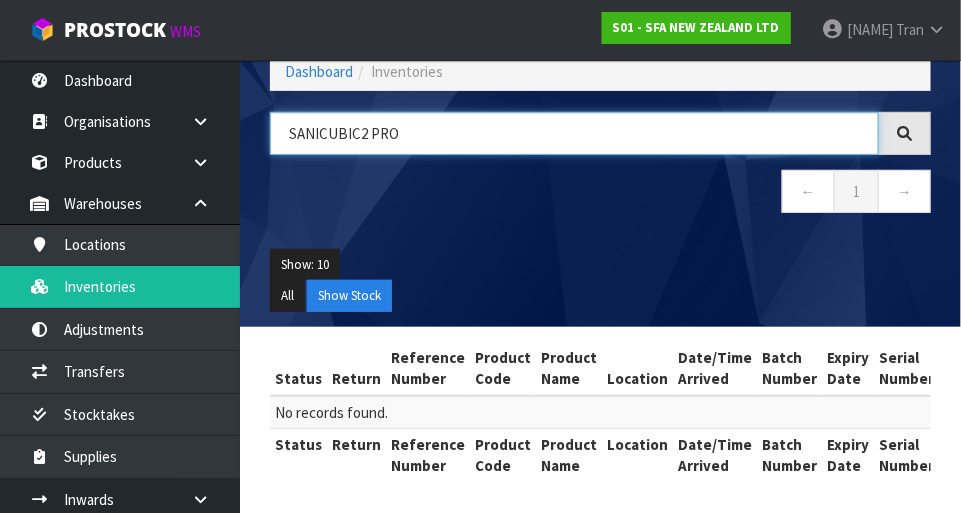 click on "SANICUBIC2 PRO" at bounding box center [574, 133] 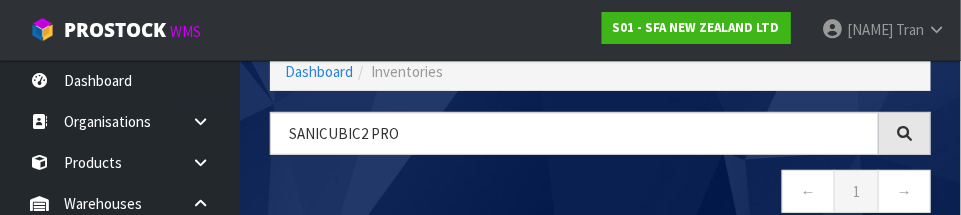 click at bounding box center [904, 133] 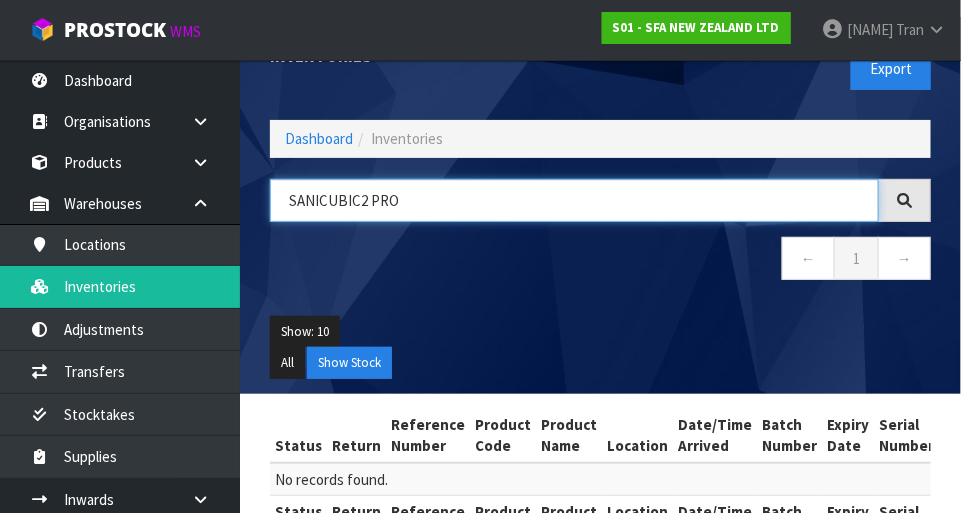 click on "SANICUBIC2 PRO" at bounding box center (574, 200) 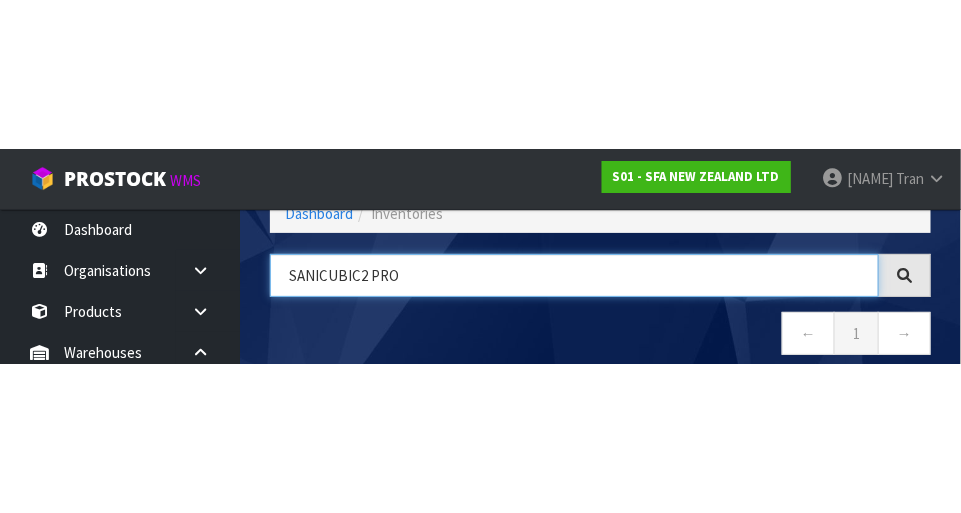 scroll, scrollTop: 135, scrollLeft: 0, axis: vertical 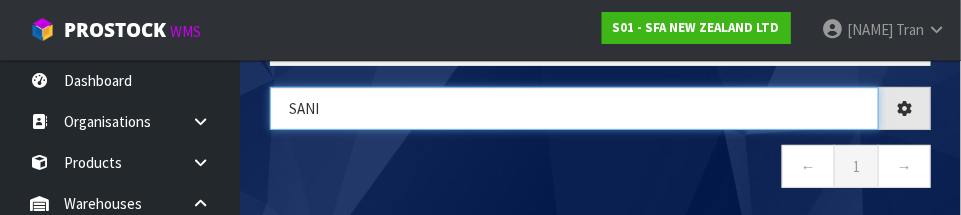 type on "SAN" 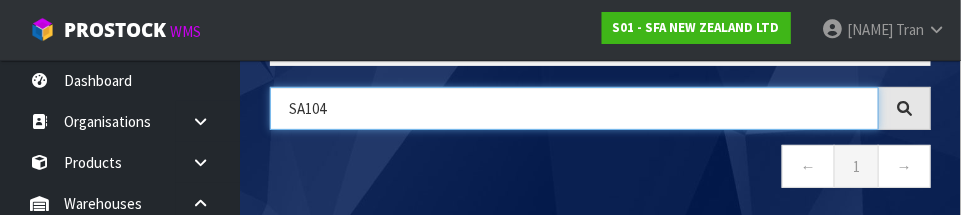 type on "SA104" 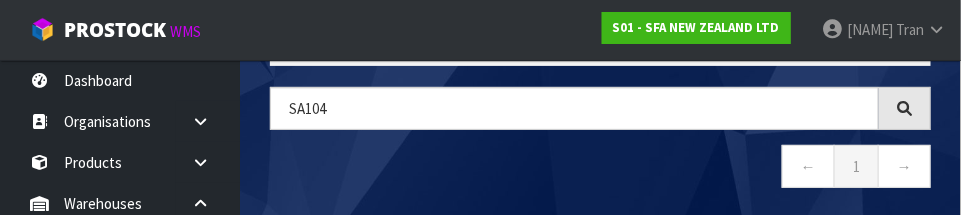 click at bounding box center [905, 108] 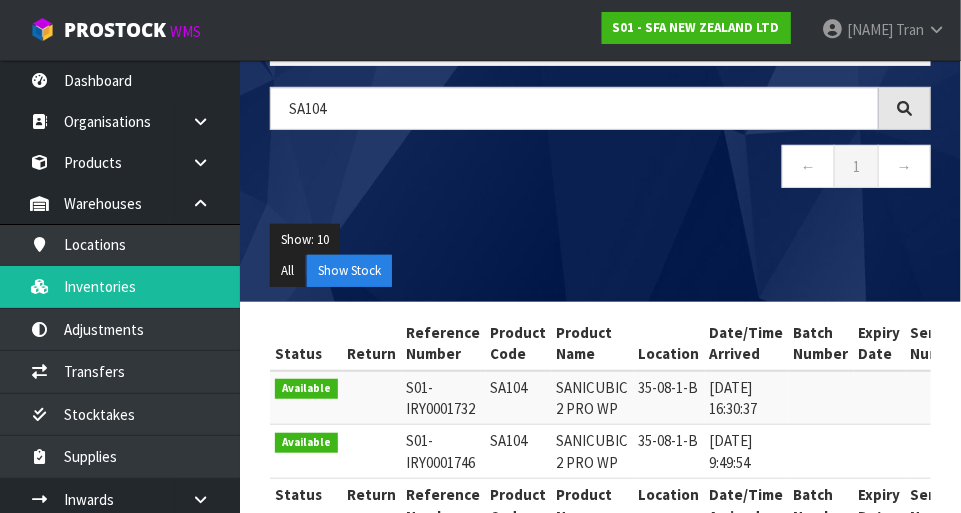 click at bounding box center (905, 108) 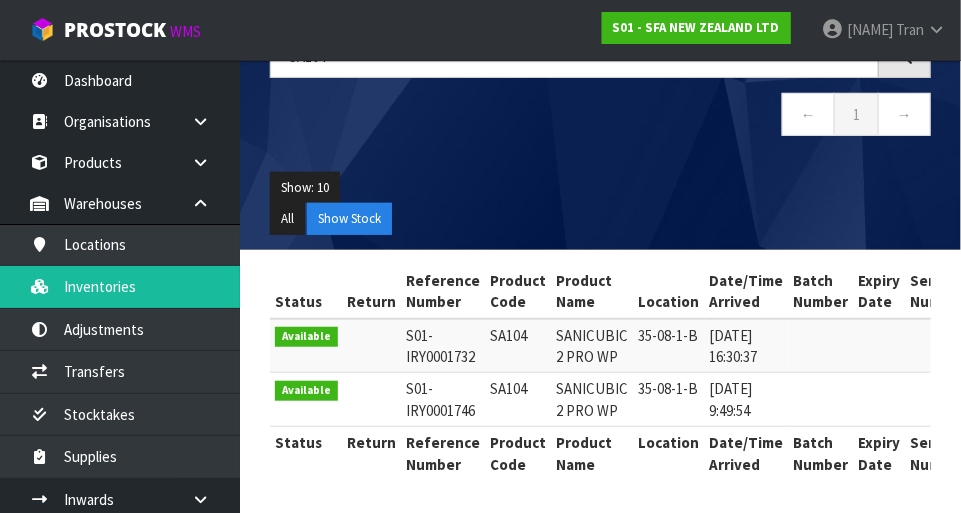 scroll, scrollTop: 182, scrollLeft: 0, axis: vertical 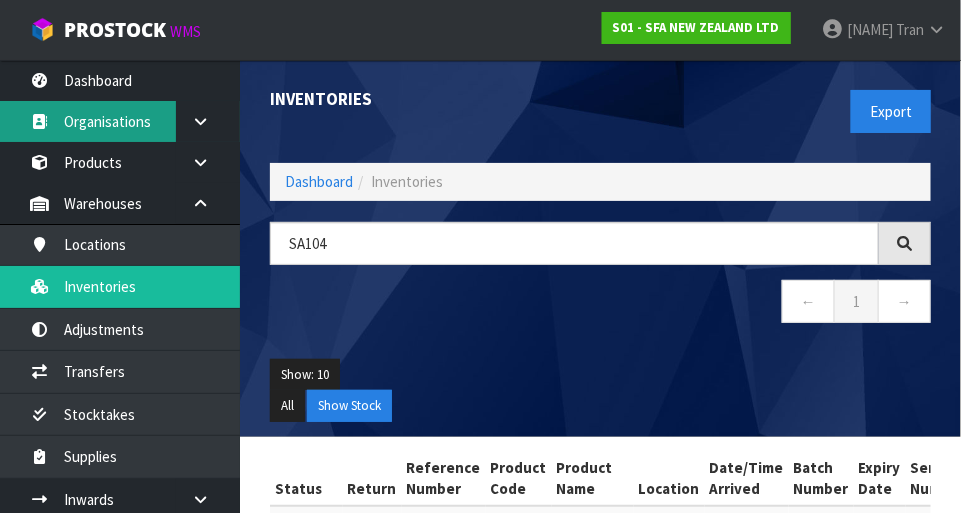 click on "Organisations" at bounding box center (120, 121) 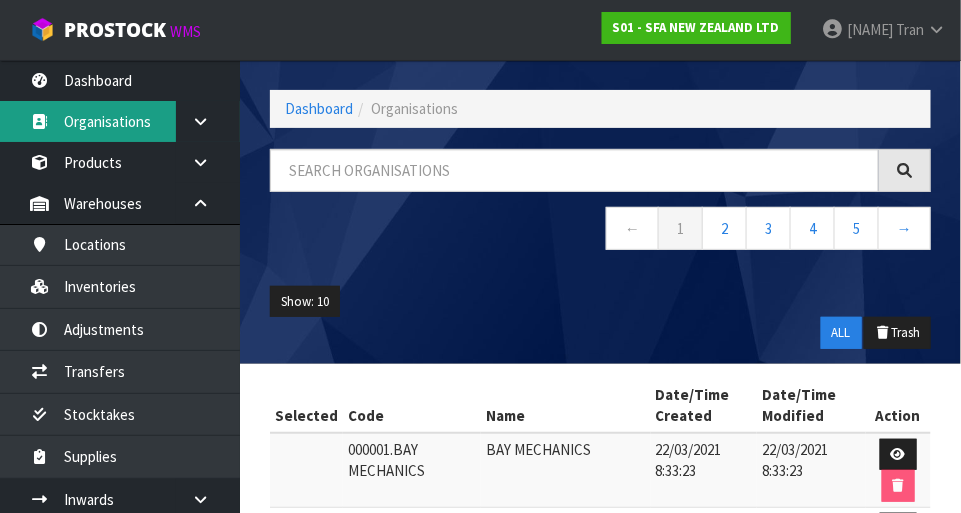 scroll, scrollTop: 75, scrollLeft: 0, axis: vertical 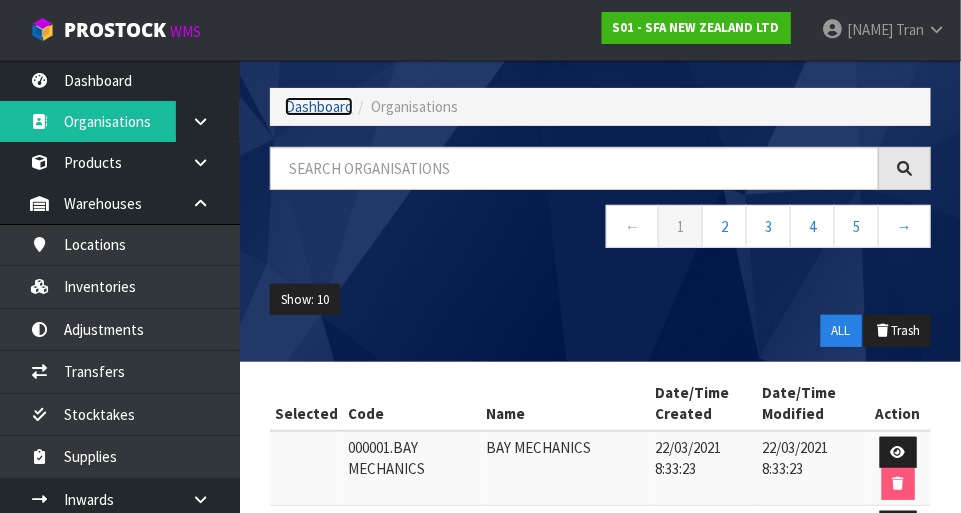 click on "Dashboard" at bounding box center (319, 106) 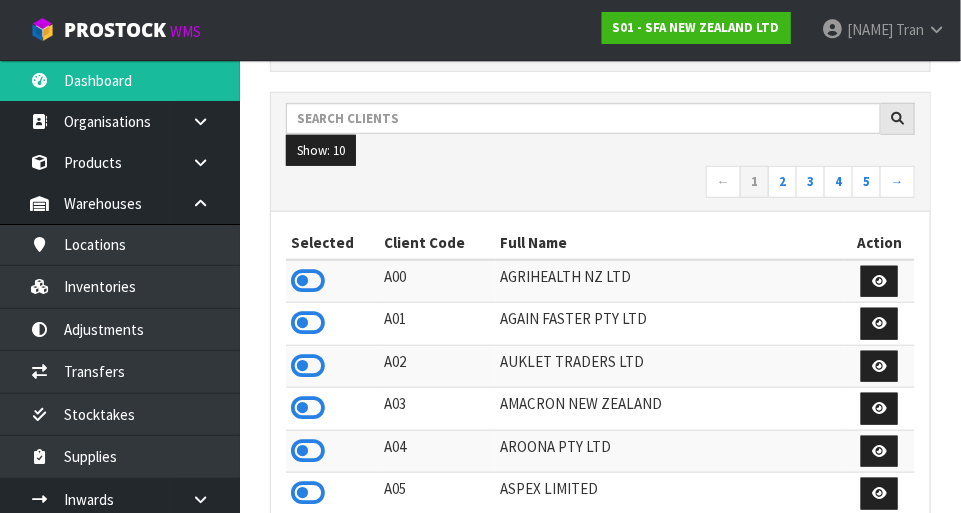 scroll, scrollTop: 303, scrollLeft: 0, axis: vertical 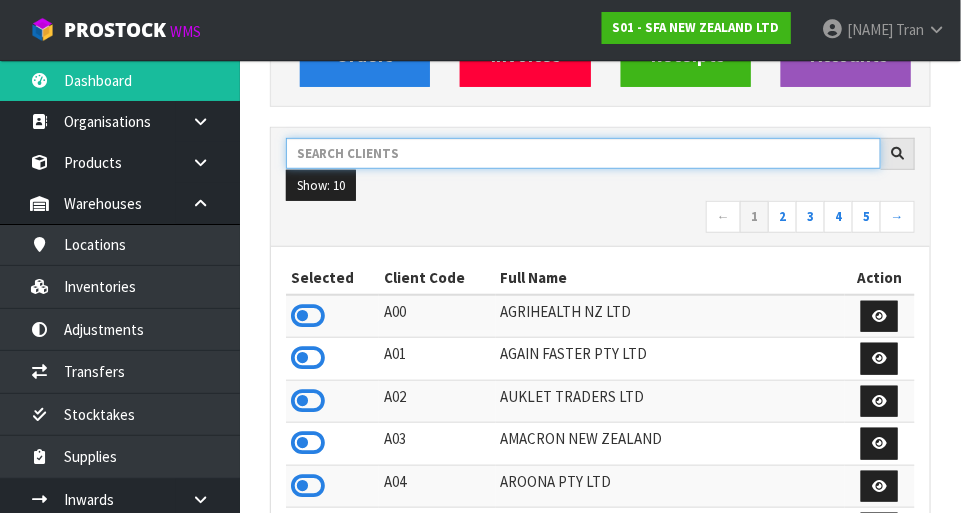 click at bounding box center (583, 153) 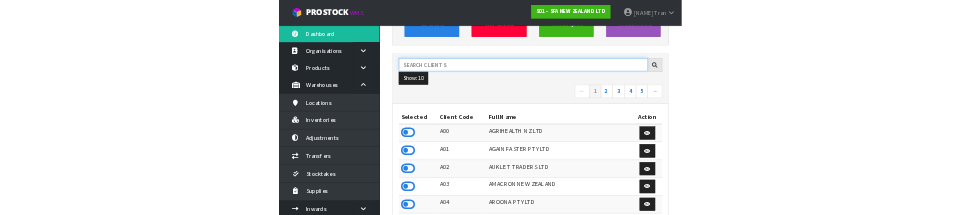 scroll, scrollTop: 249, scrollLeft: 0, axis: vertical 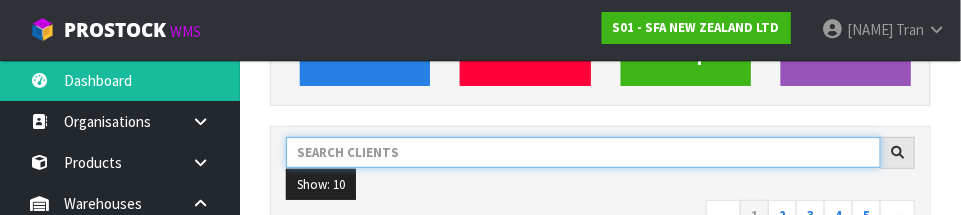 type on "B" 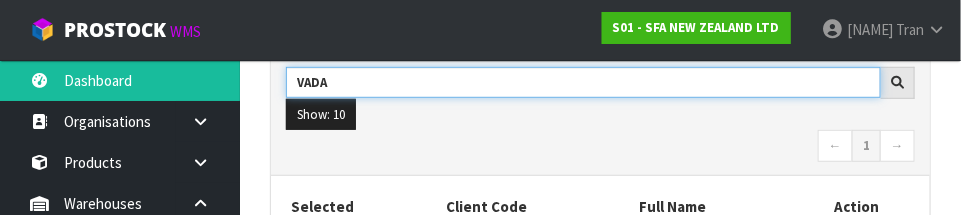 scroll, scrollTop: 314, scrollLeft: 0, axis: vertical 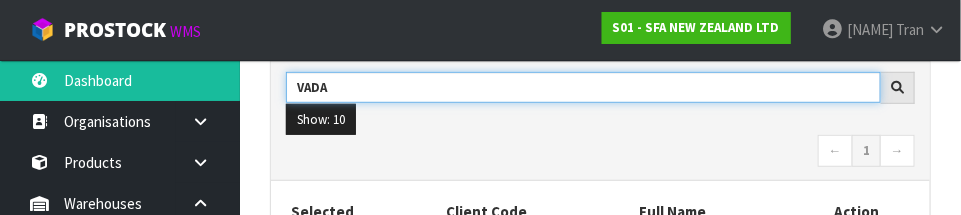 click on "VADA" at bounding box center [583, 87] 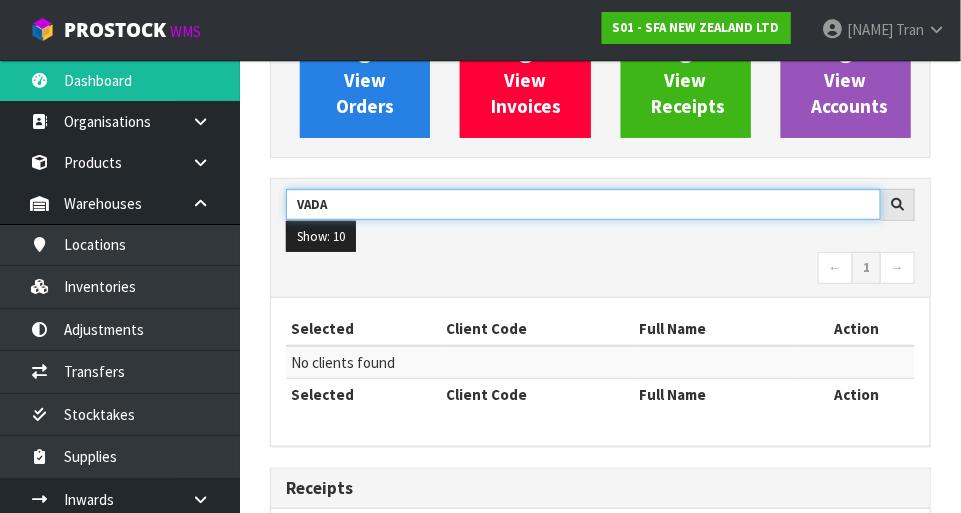 scroll, scrollTop: 211, scrollLeft: 0, axis: vertical 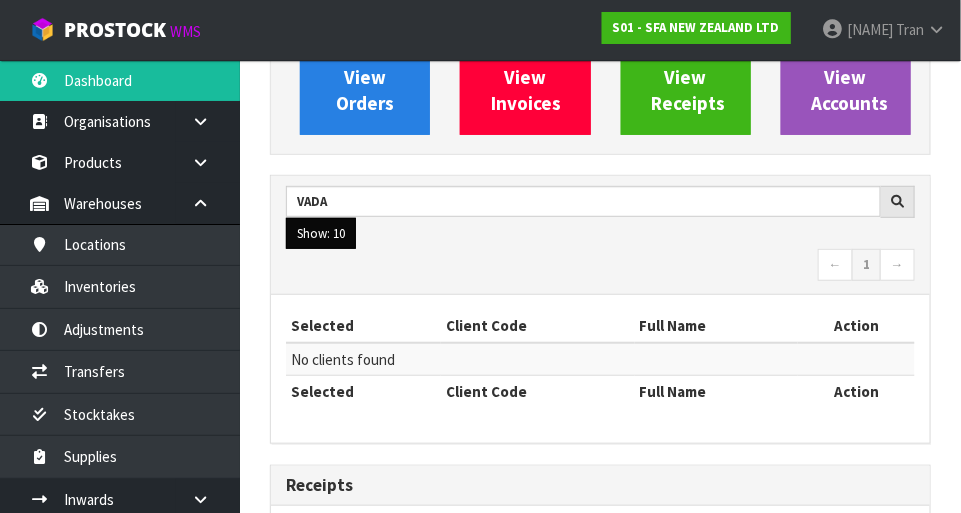 click on "Show: 10" at bounding box center (321, 234) 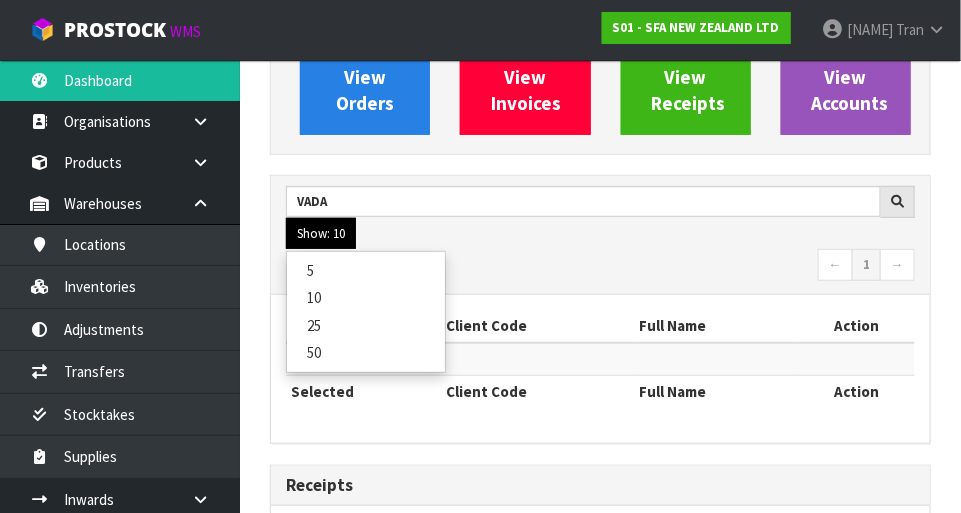 click on "Show: 10" at bounding box center [321, 234] 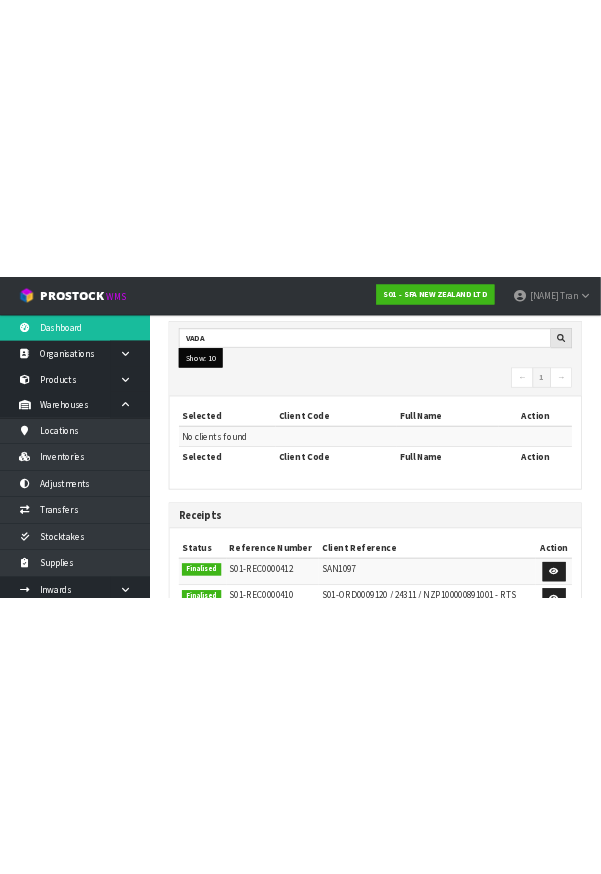 scroll, scrollTop: 0, scrollLeft: 0, axis: both 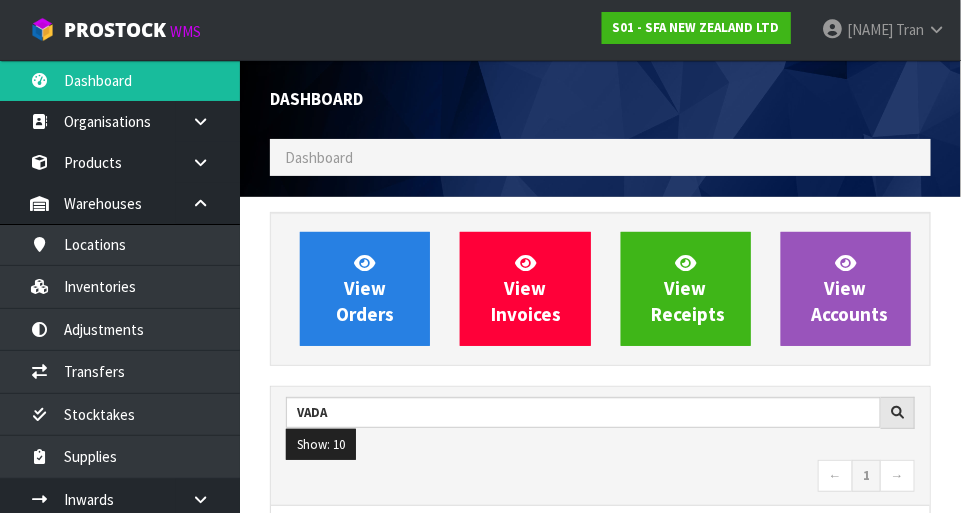 click on "Dashboard
Dashboard" at bounding box center (600, 128) 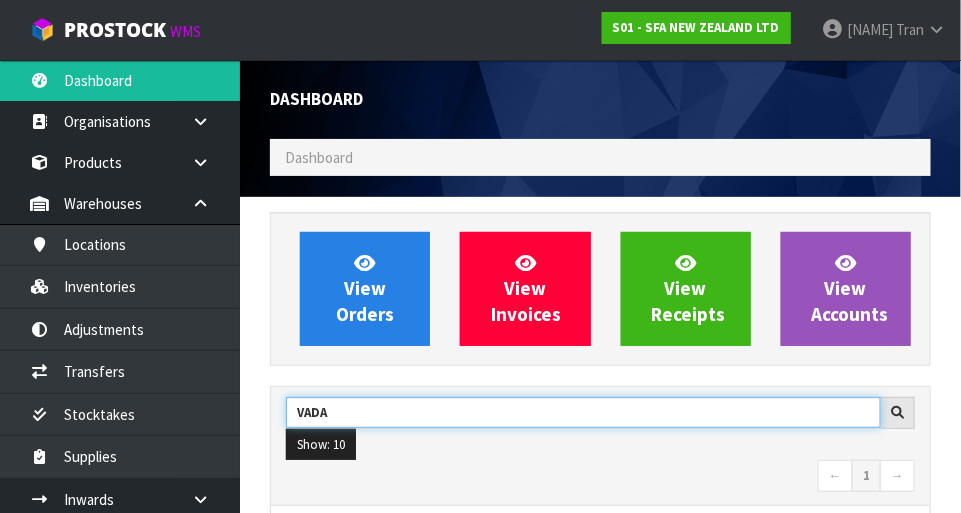 click on "VADA" at bounding box center [583, 412] 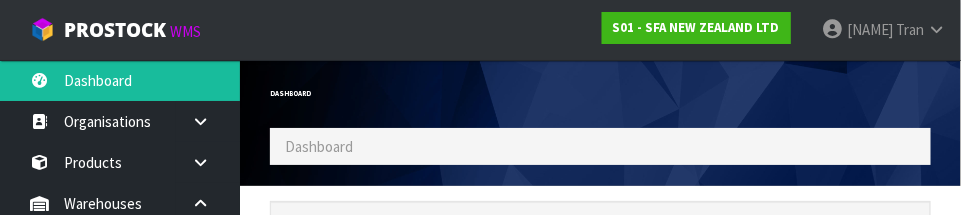scroll, scrollTop: 293, scrollLeft: 0, axis: vertical 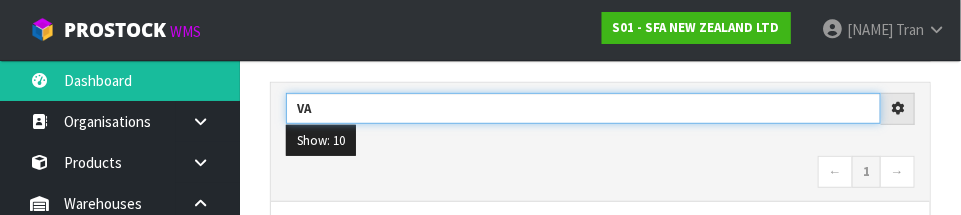 type on "V" 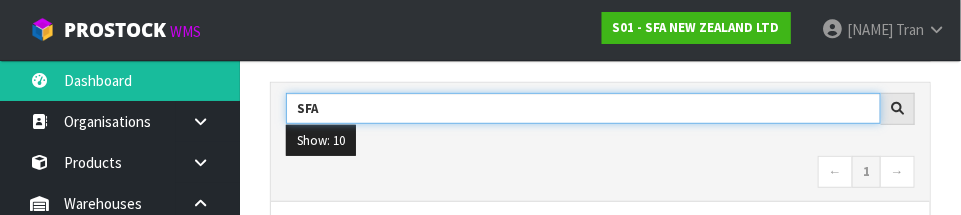 type on "SFA" 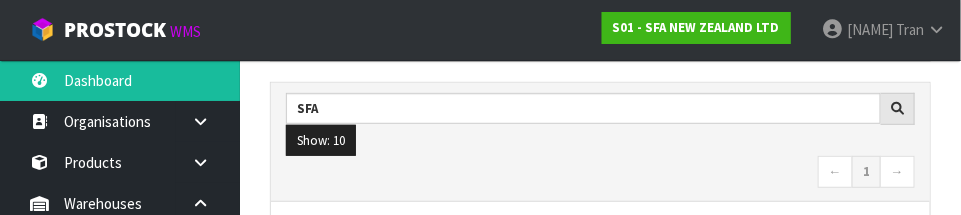 click at bounding box center (897, 108) 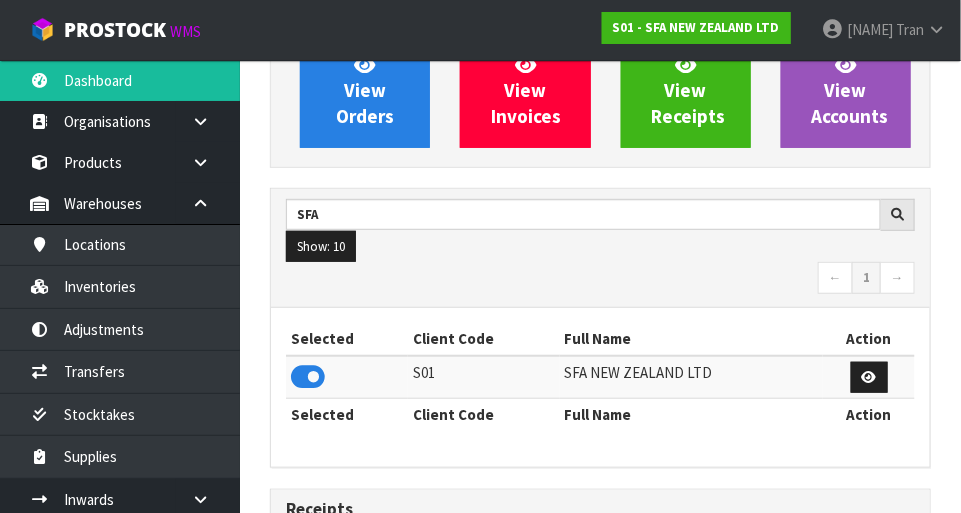 scroll, scrollTop: 197, scrollLeft: 0, axis: vertical 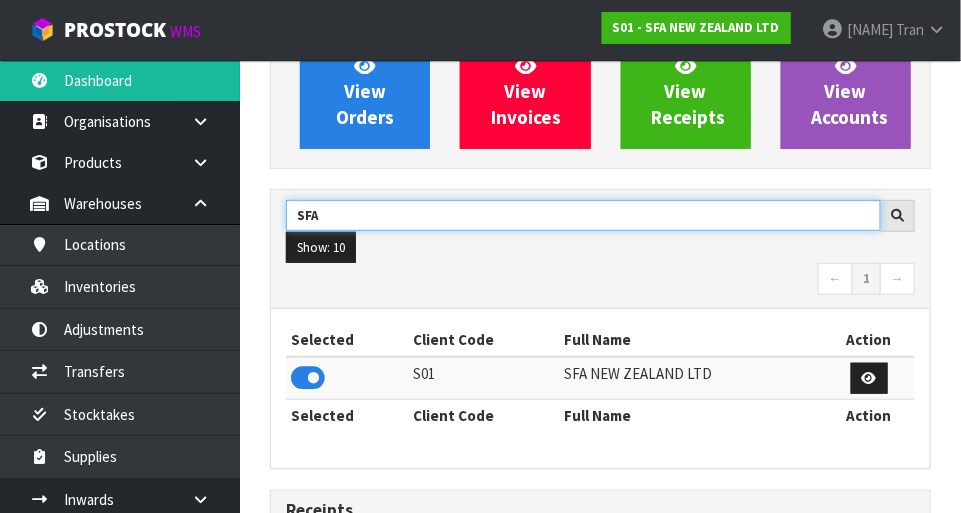 click on "SFA" at bounding box center (583, 215) 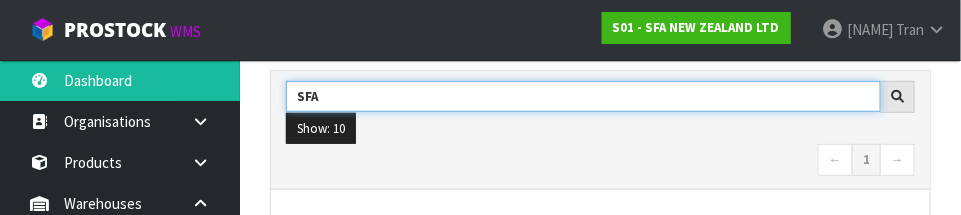 scroll, scrollTop: 303, scrollLeft: 0, axis: vertical 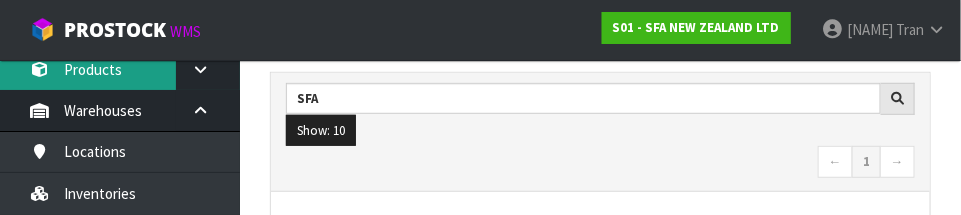 click on "Products" at bounding box center [120, 69] 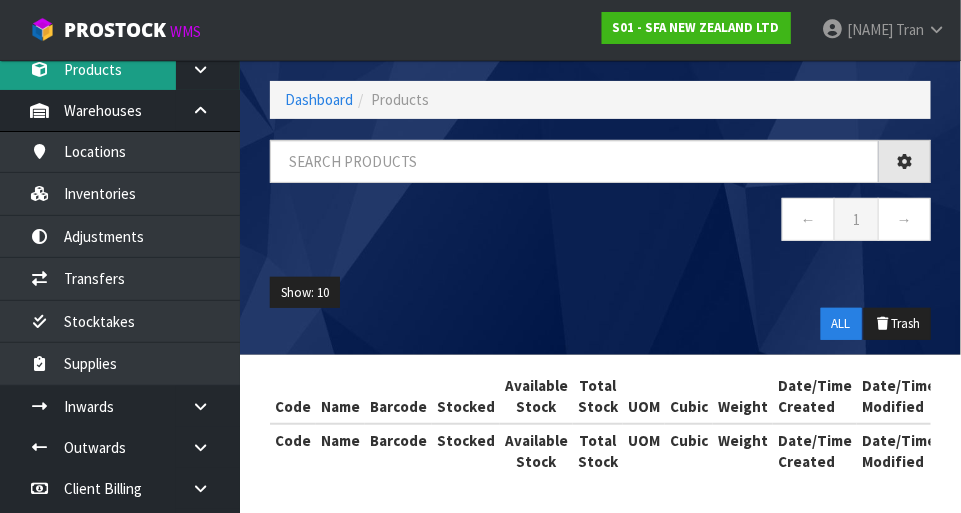 scroll, scrollTop: 81, scrollLeft: 0, axis: vertical 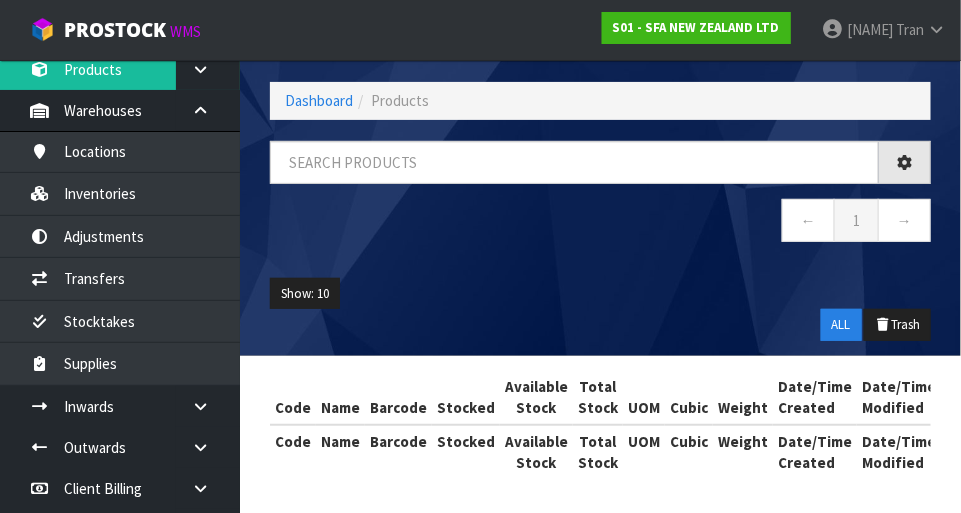 click on "Products
Export
SOH Summary
Measurements
Dangerous Goods
Import Products
Drop file here to import
csv template
Dashboard Products
←
1
→
Show: 10" at bounding box center [480, 216] 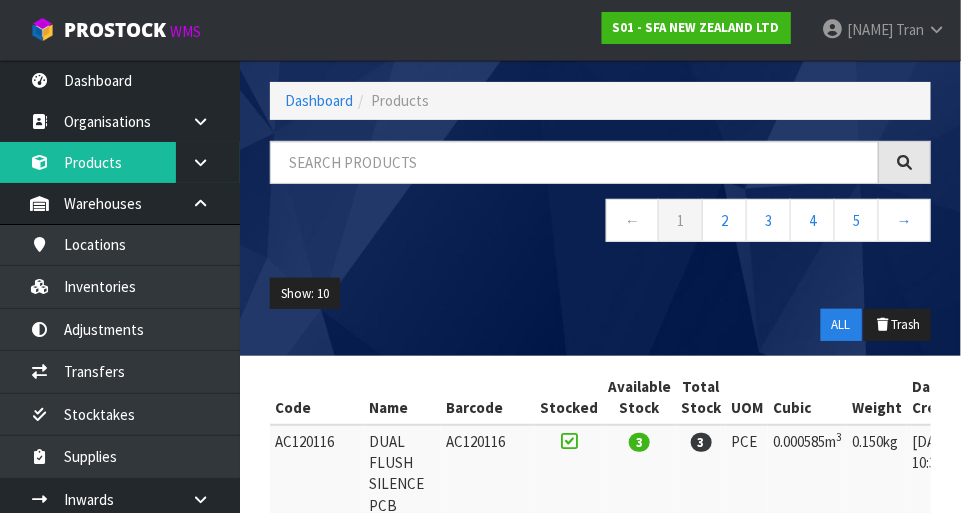 scroll, scrollTop: 0, scrollLeft: 0, axis: both 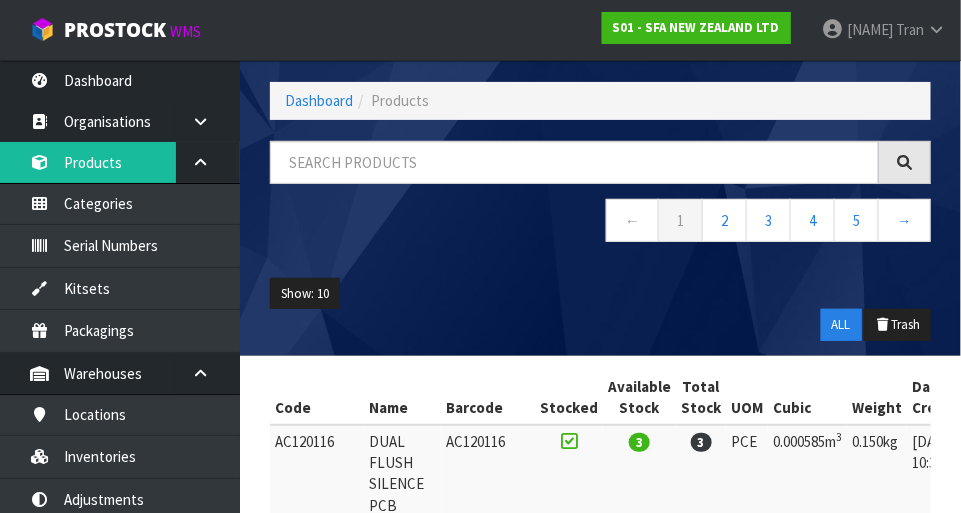 click at bounding box center [200, 162] 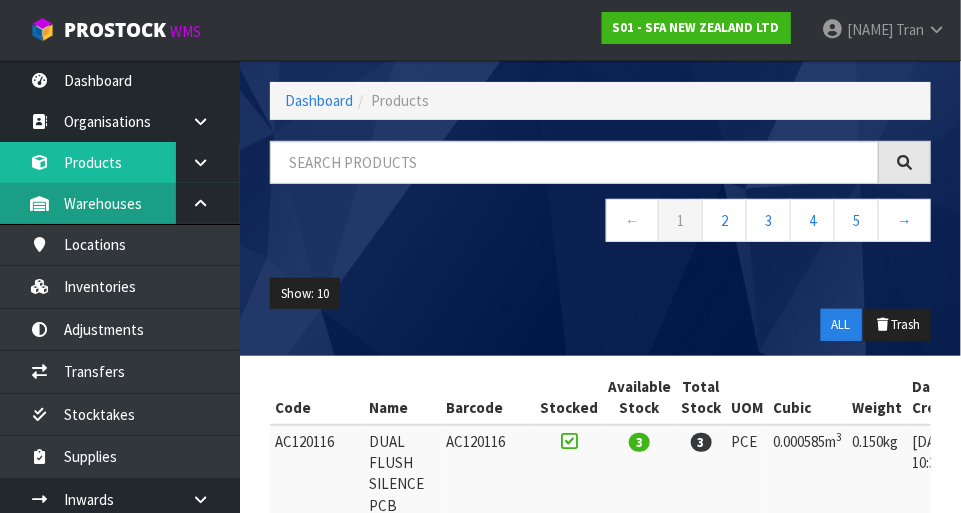 click on "Warehouses" at bounding box center (120, 203) 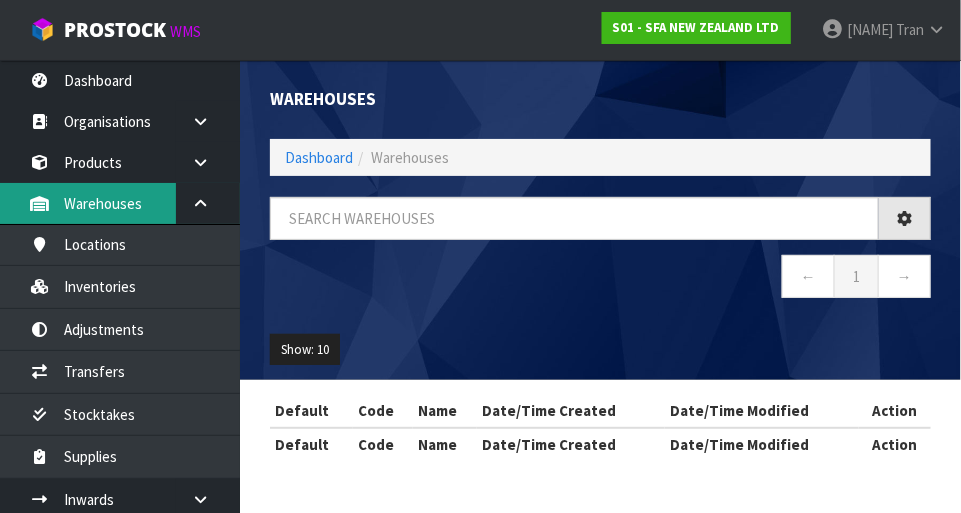scroll, scrollTop: 0, scrollLeft: 0, axis: both 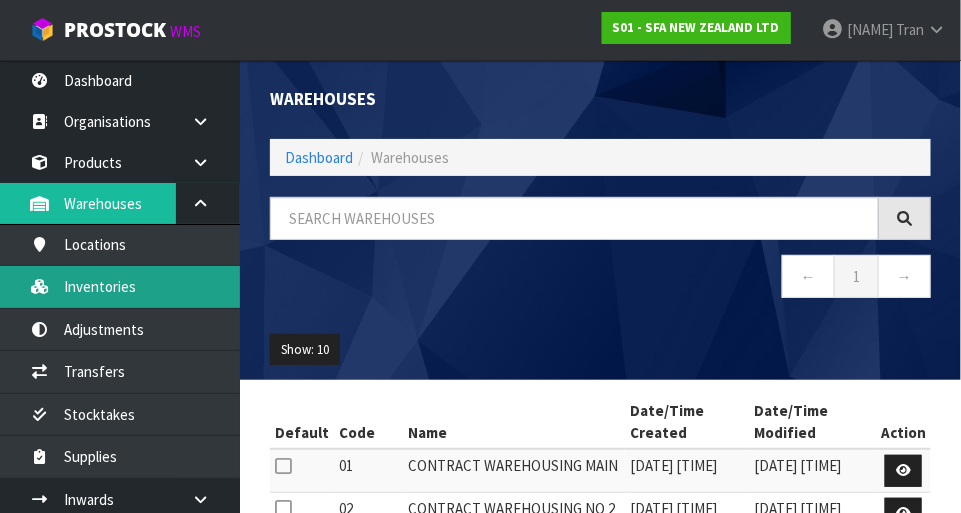 click on "Inventories" at bounding box center [120, 286] 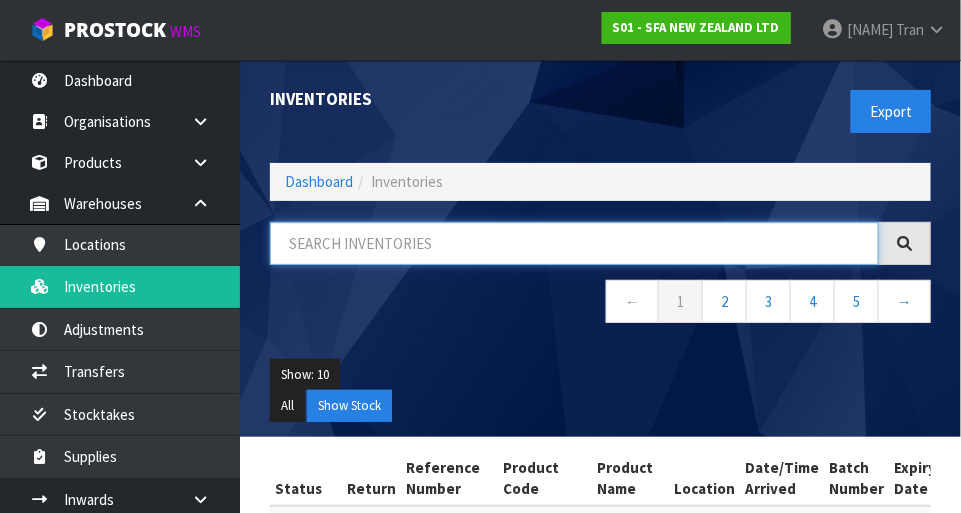 click at bounding box center (574, 243) 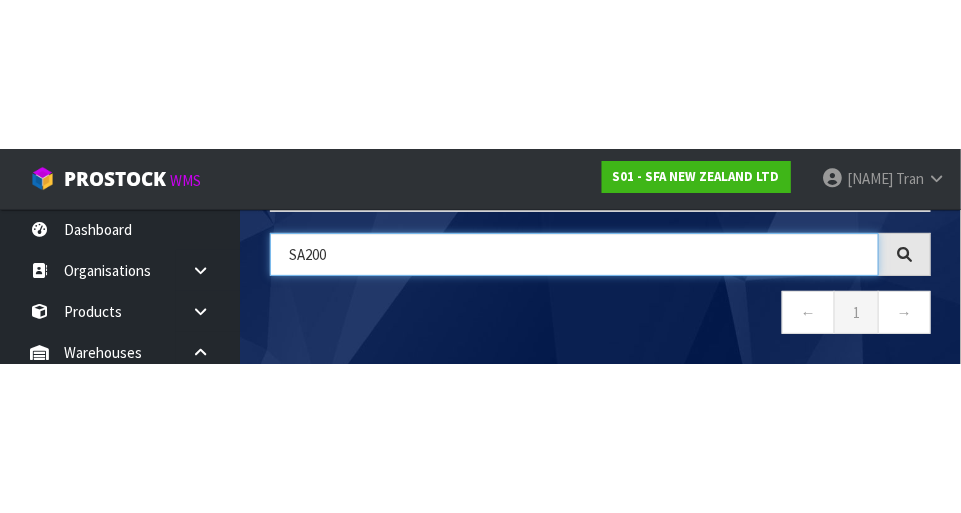scroll, scrollTop: 137, scrollLeft: 0, axis: vertical 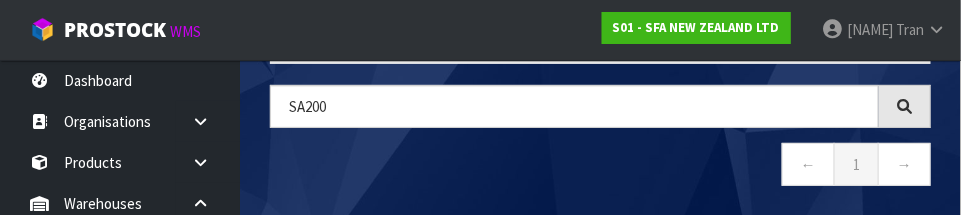 click at bounding box center (904, 106) 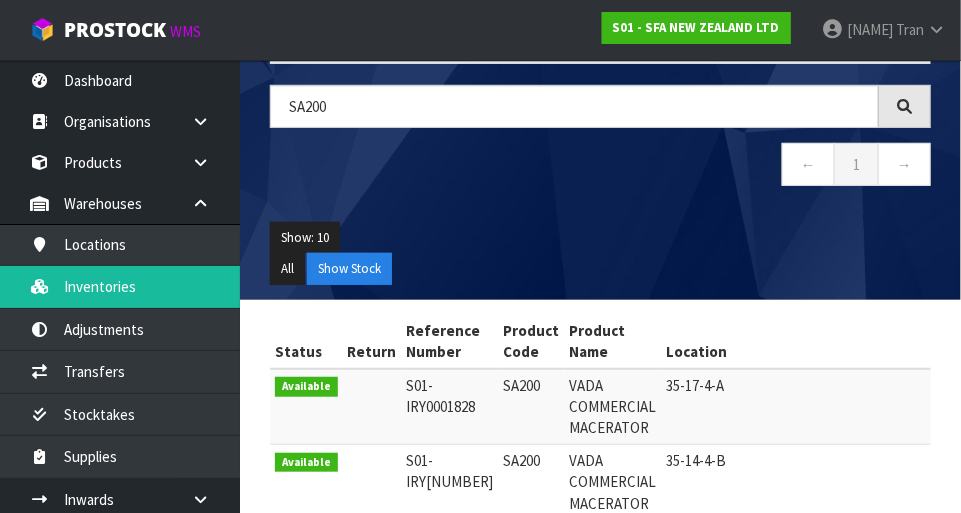 click at bounding box center (905, 106) 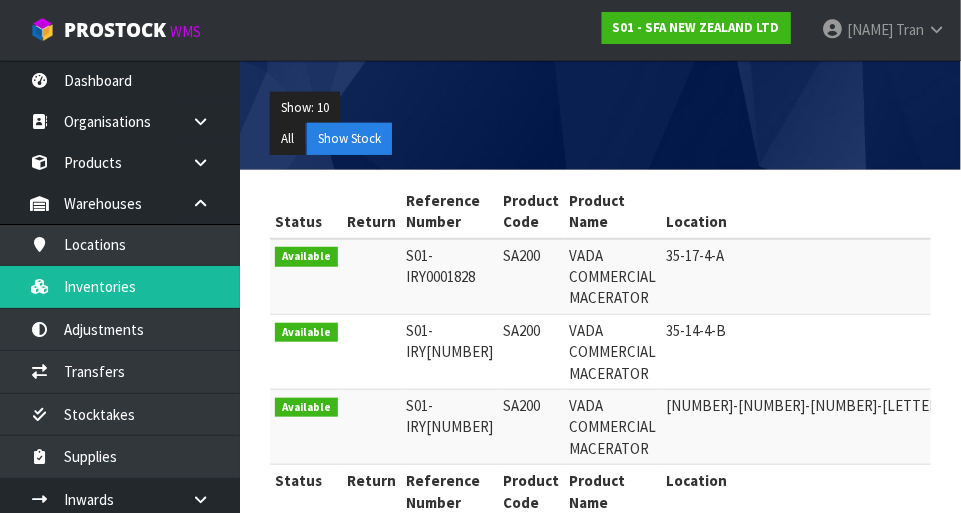scroll, scrollTop: 298, scrollLeft: 0, axis: vertical 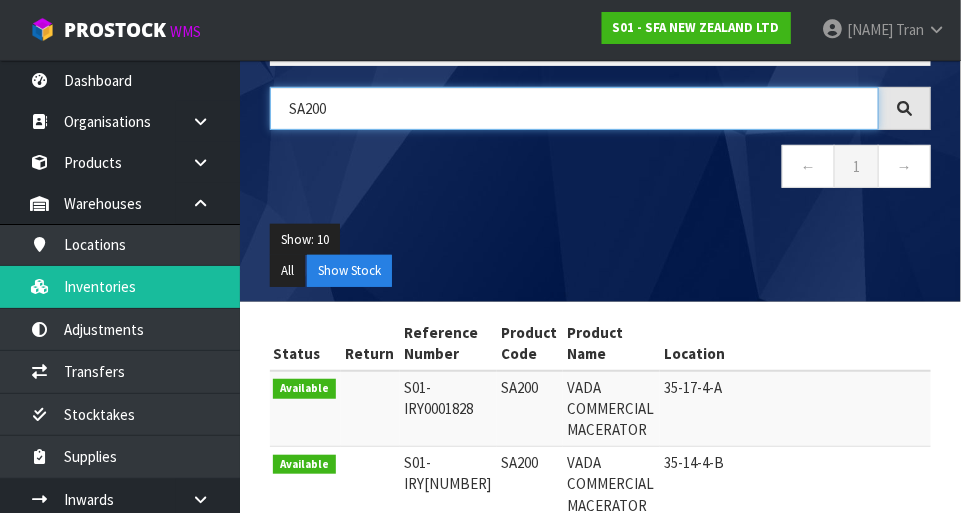 click on "SA200" at bounding box center [574, 108] 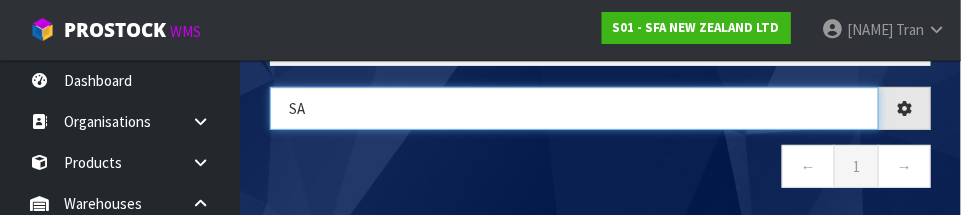 type on "S" 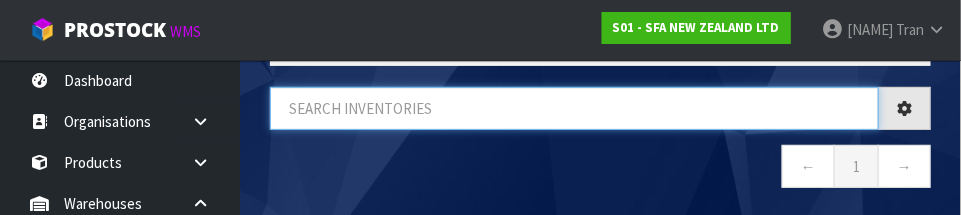 type 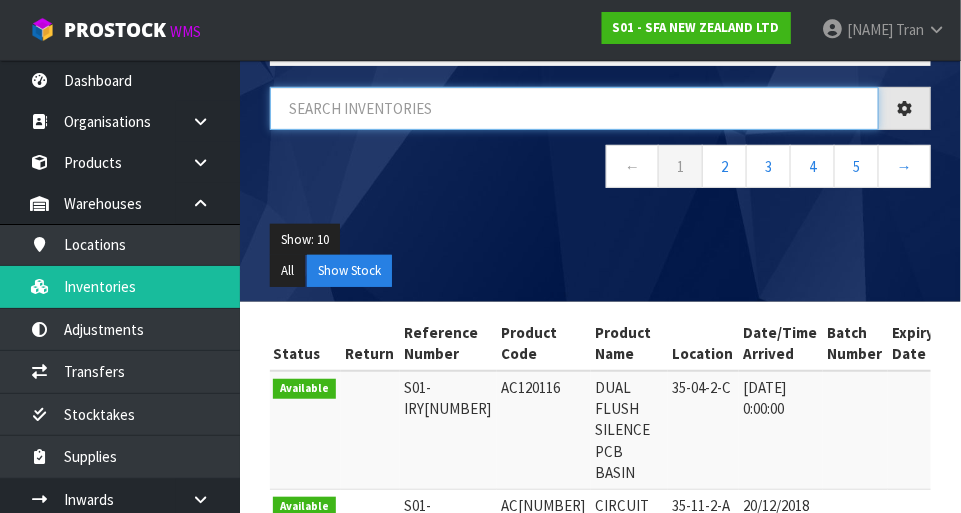 scroll, scrollTop: 0, scrollLeft: 0, axis: both 